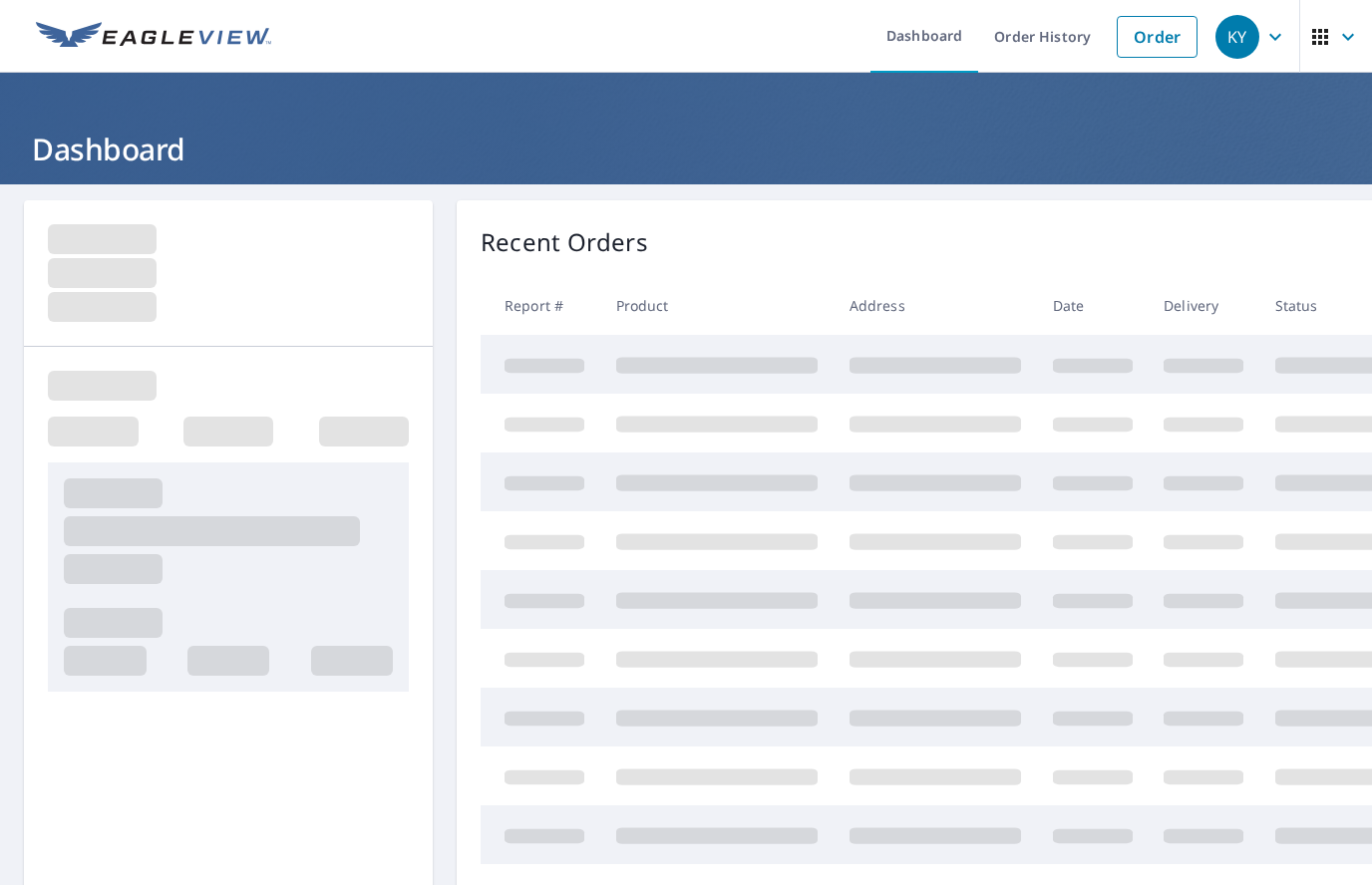 scroll, scrollTop: 0, scrollLeft: 0, axis: both 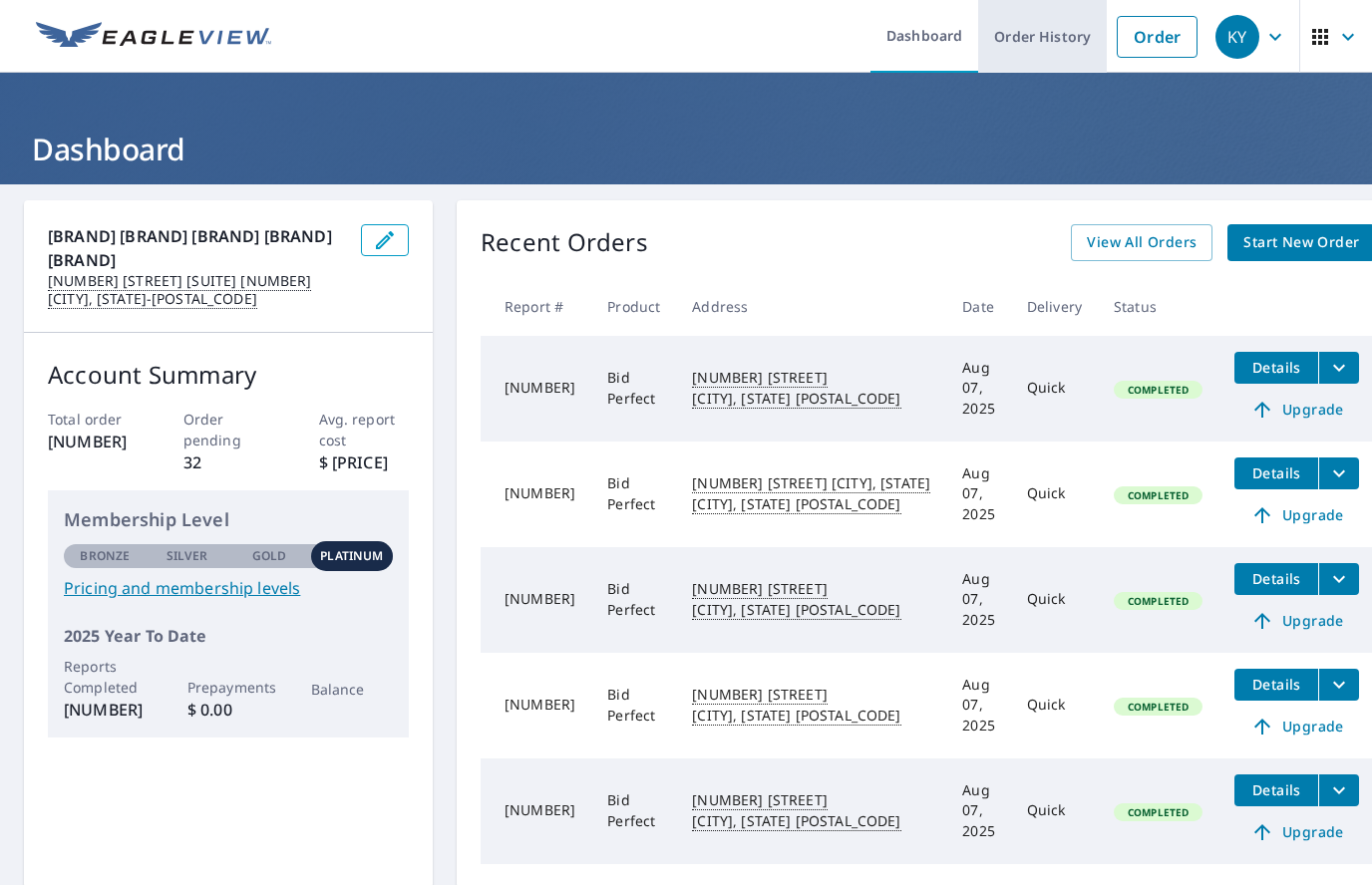 click on "Order History" at bounding box center [1042, 36] 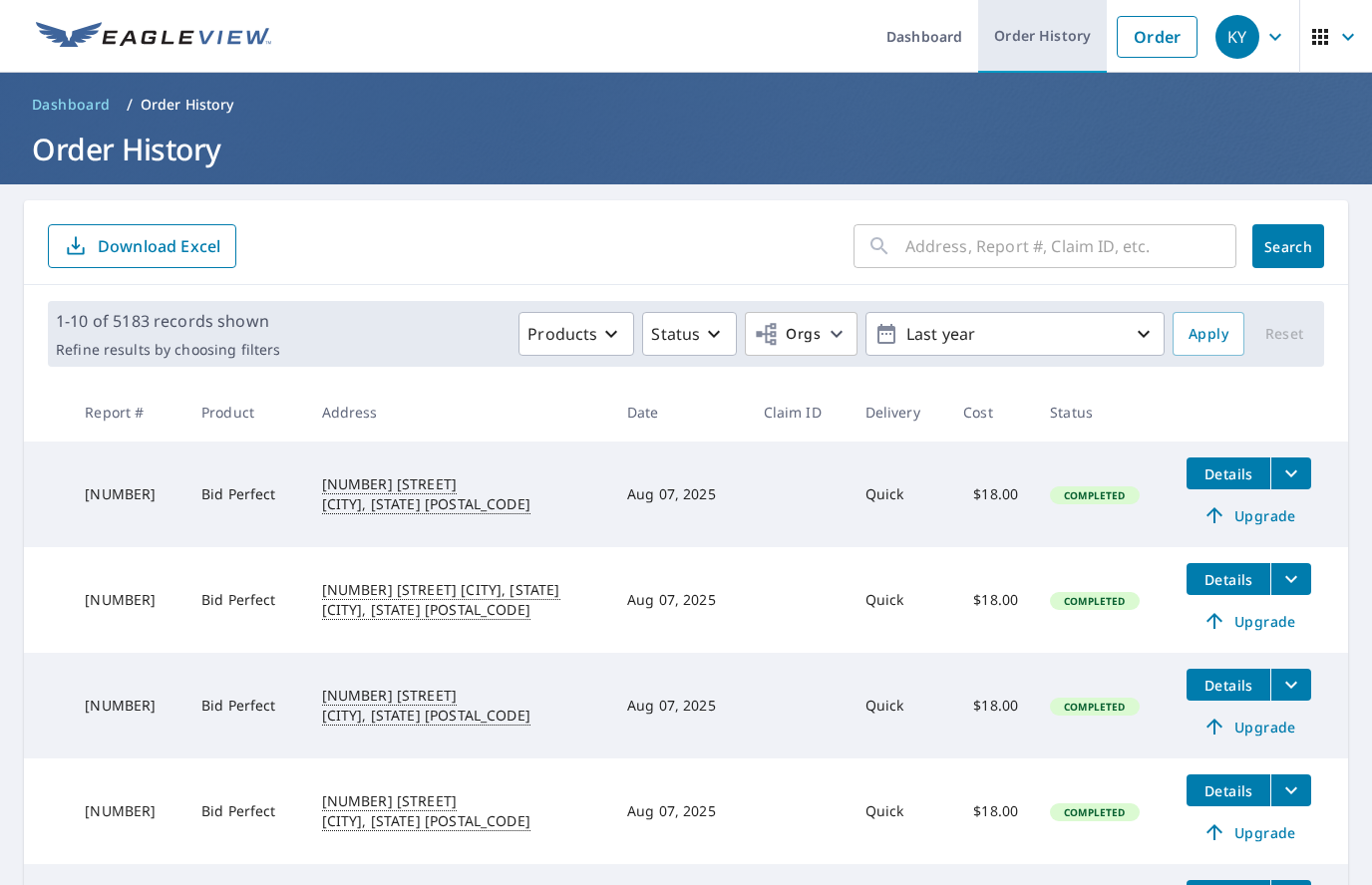 scroll, scrollTop: 0, scrollLeft: 0, axis: both 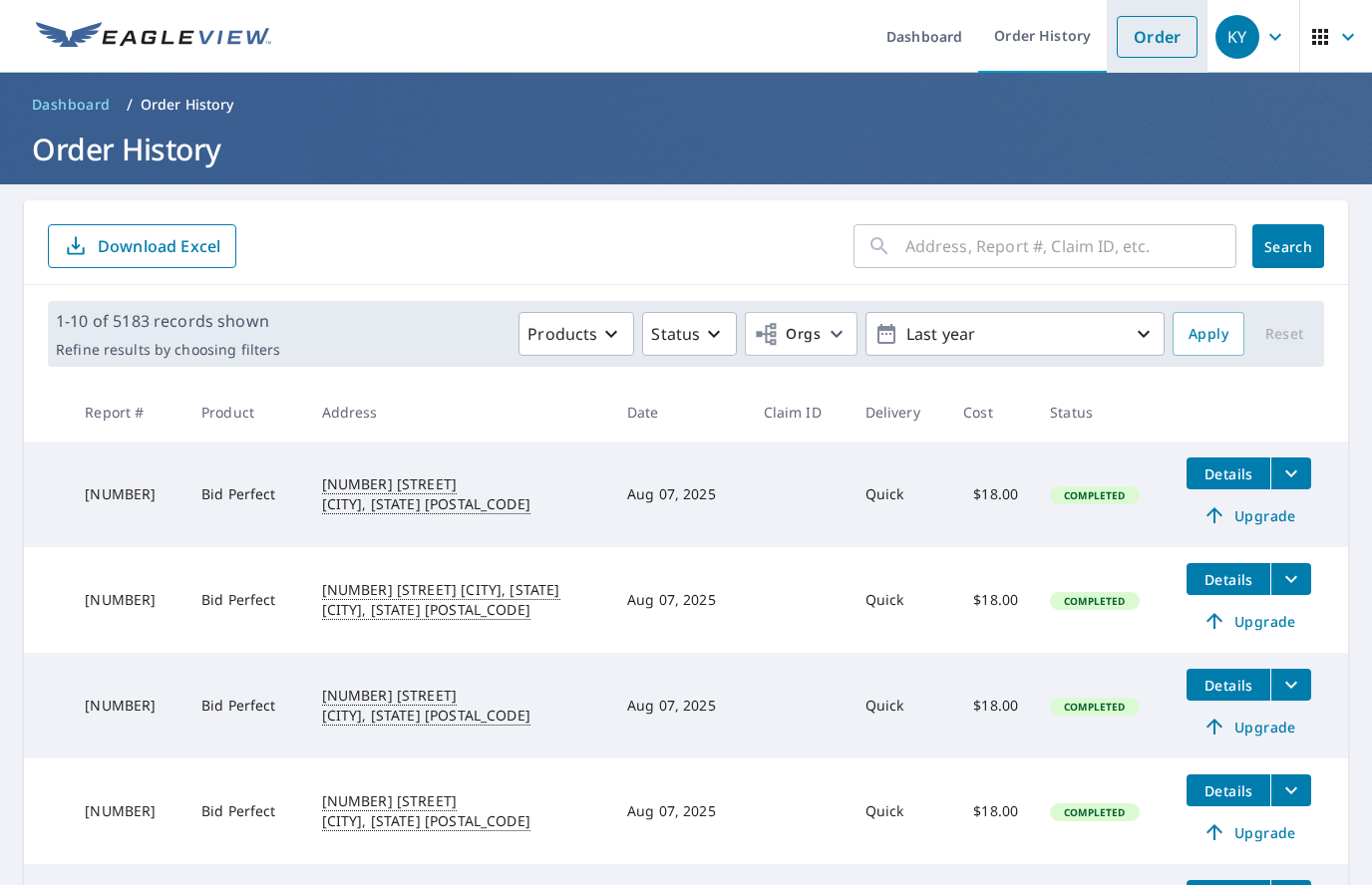 click on "Order" at bounding box center [1157, 37] 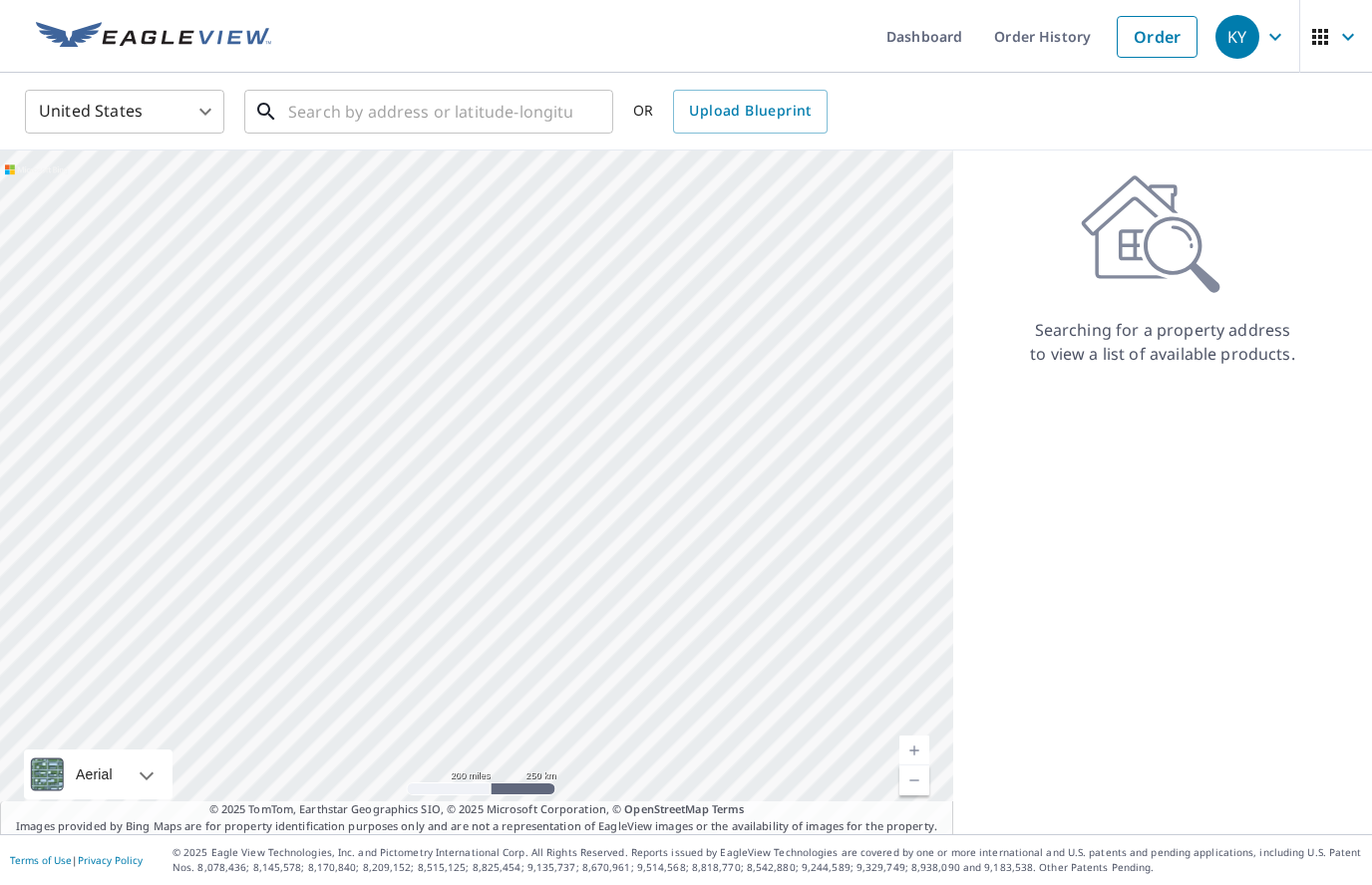 click at bounding box center (430, 112) 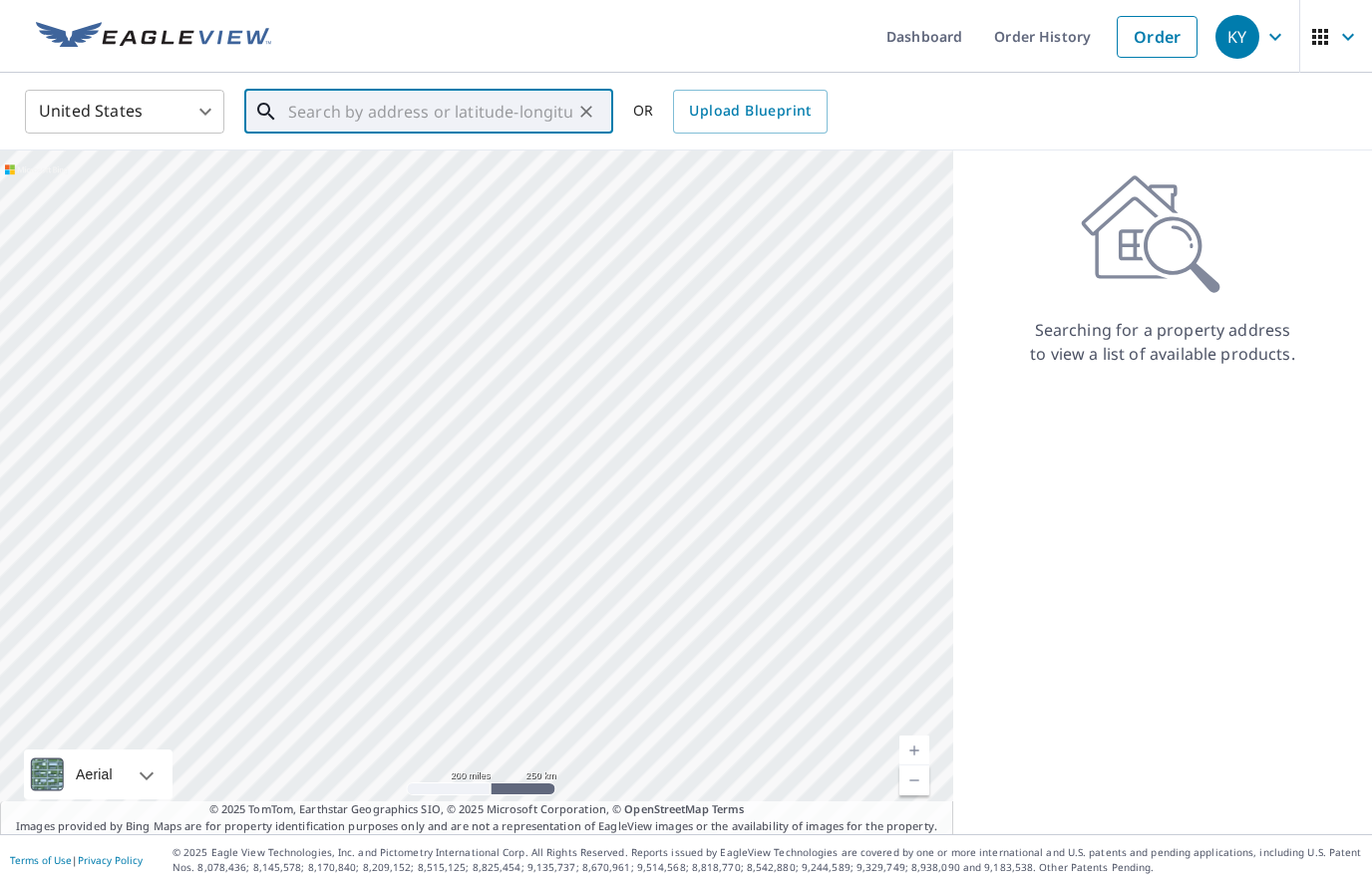 click at bounding box center (430, 112) 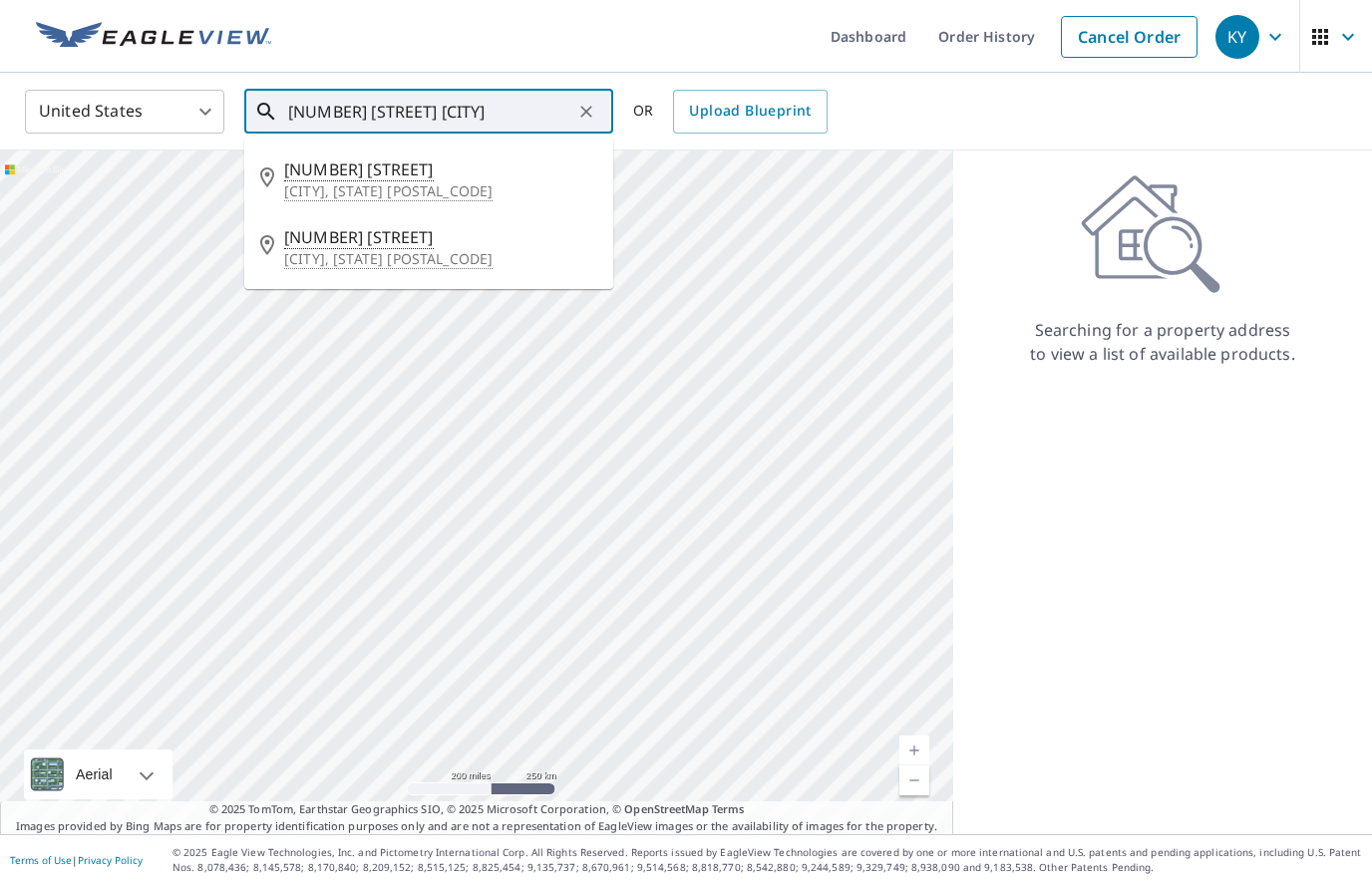 click on "[NUMBER] [STREET]" at bounding box center (441, 169) 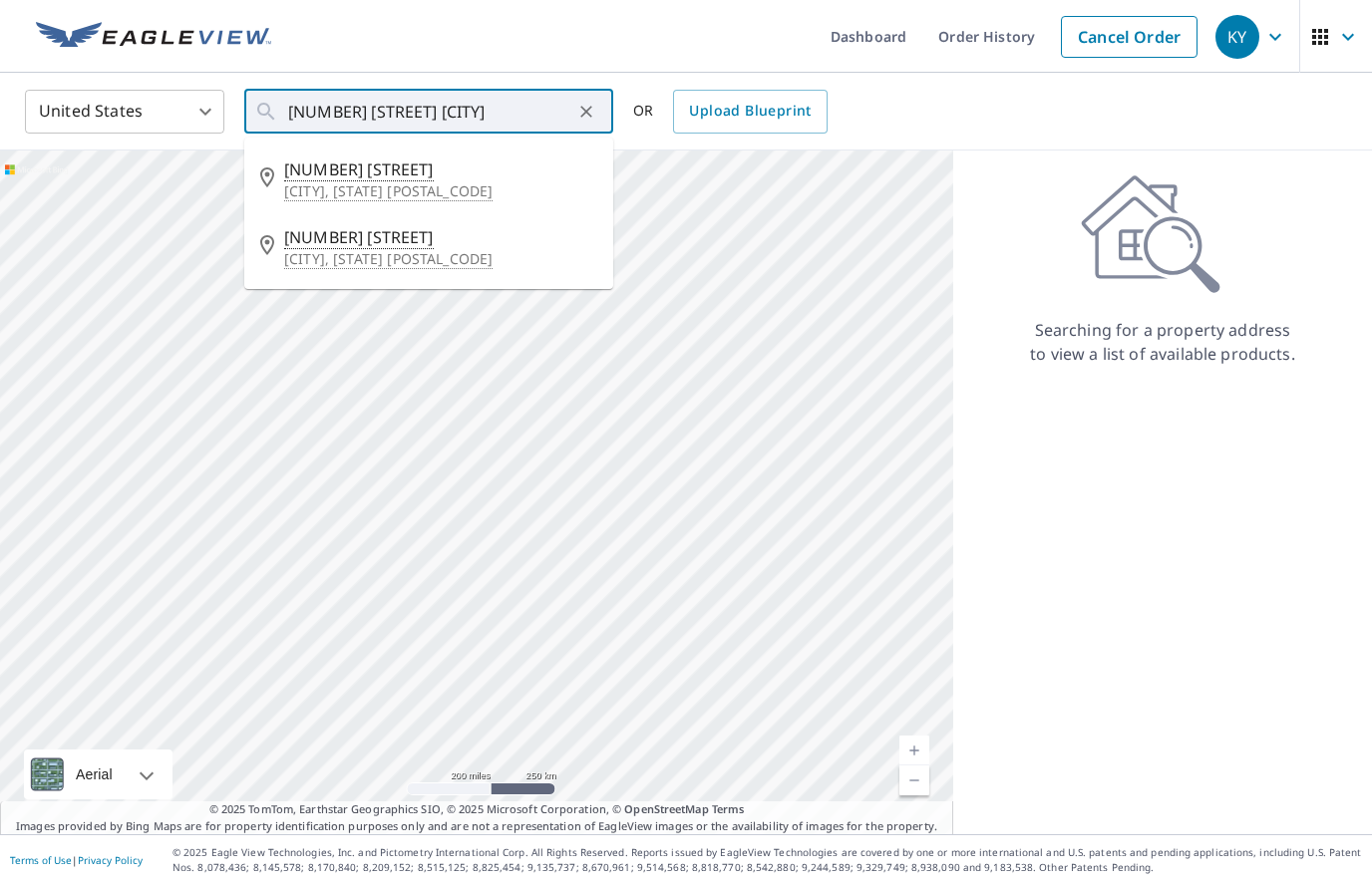 type on "[NUMBER] [STREET] [CITY], [STATE] [POSTAL_CODE]" 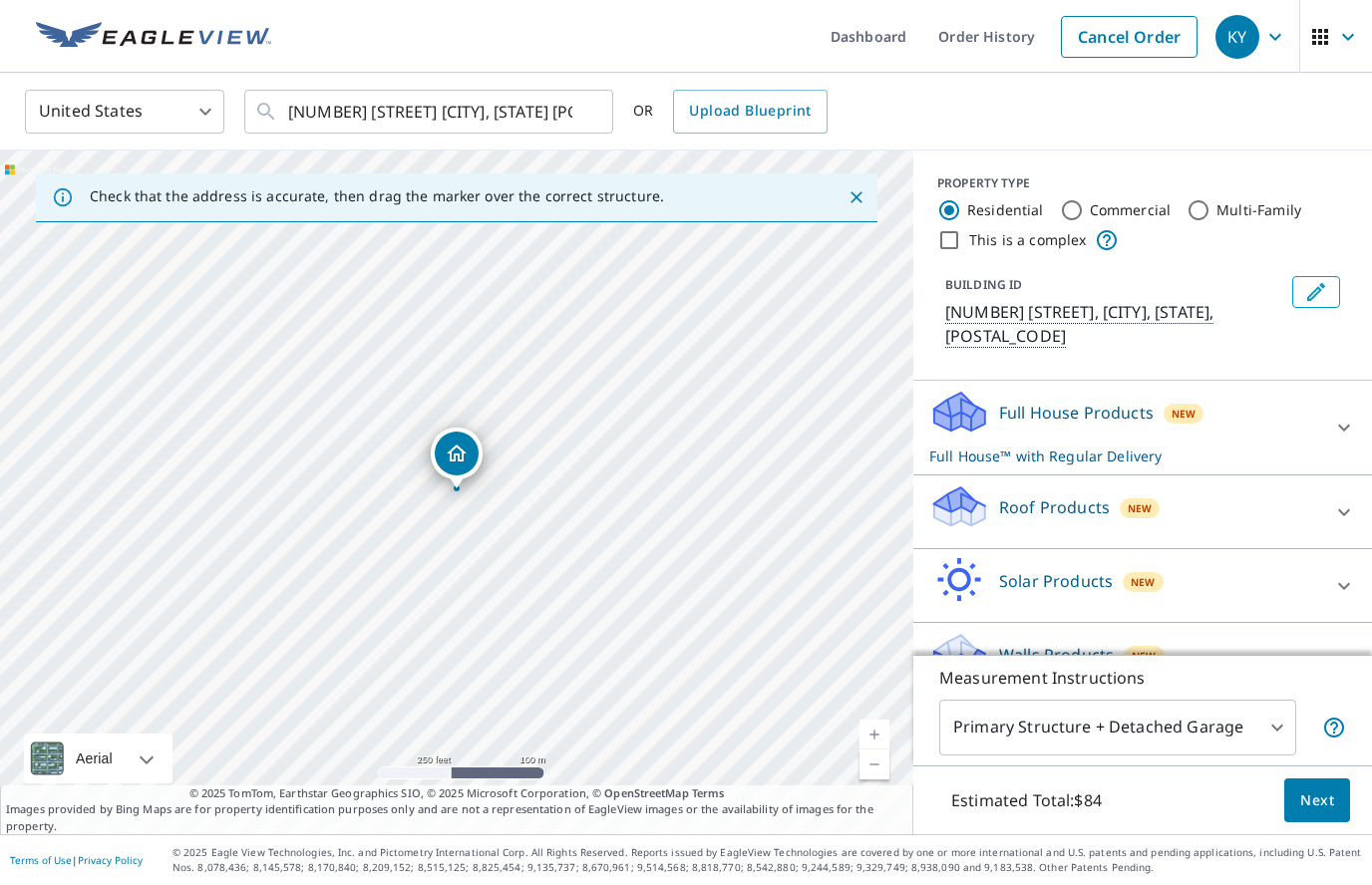 click on "New" at bounding box center [1140, 508] 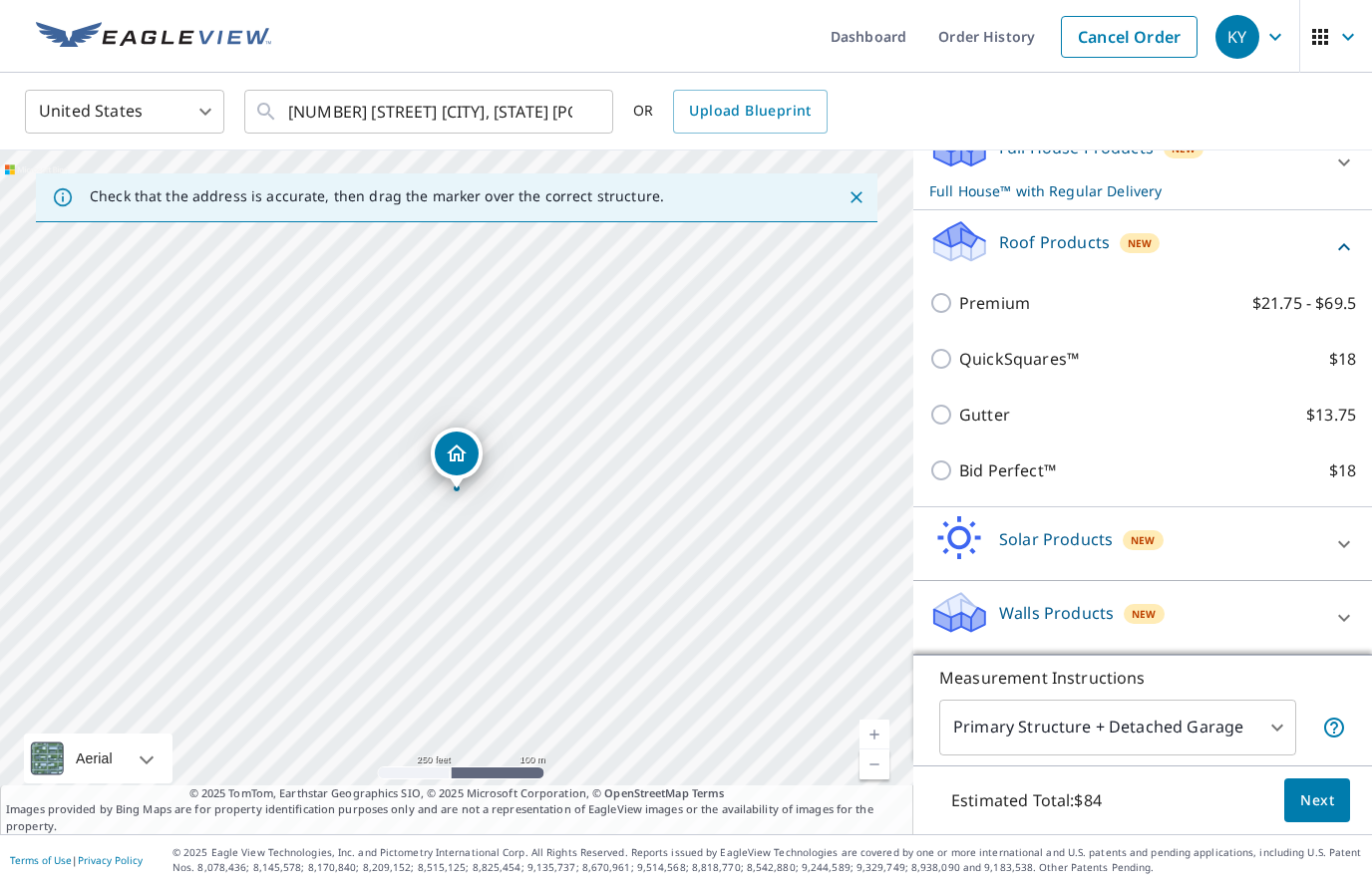 scroll, scrollTop: 265, scrollLeft: 0, axis: vertical 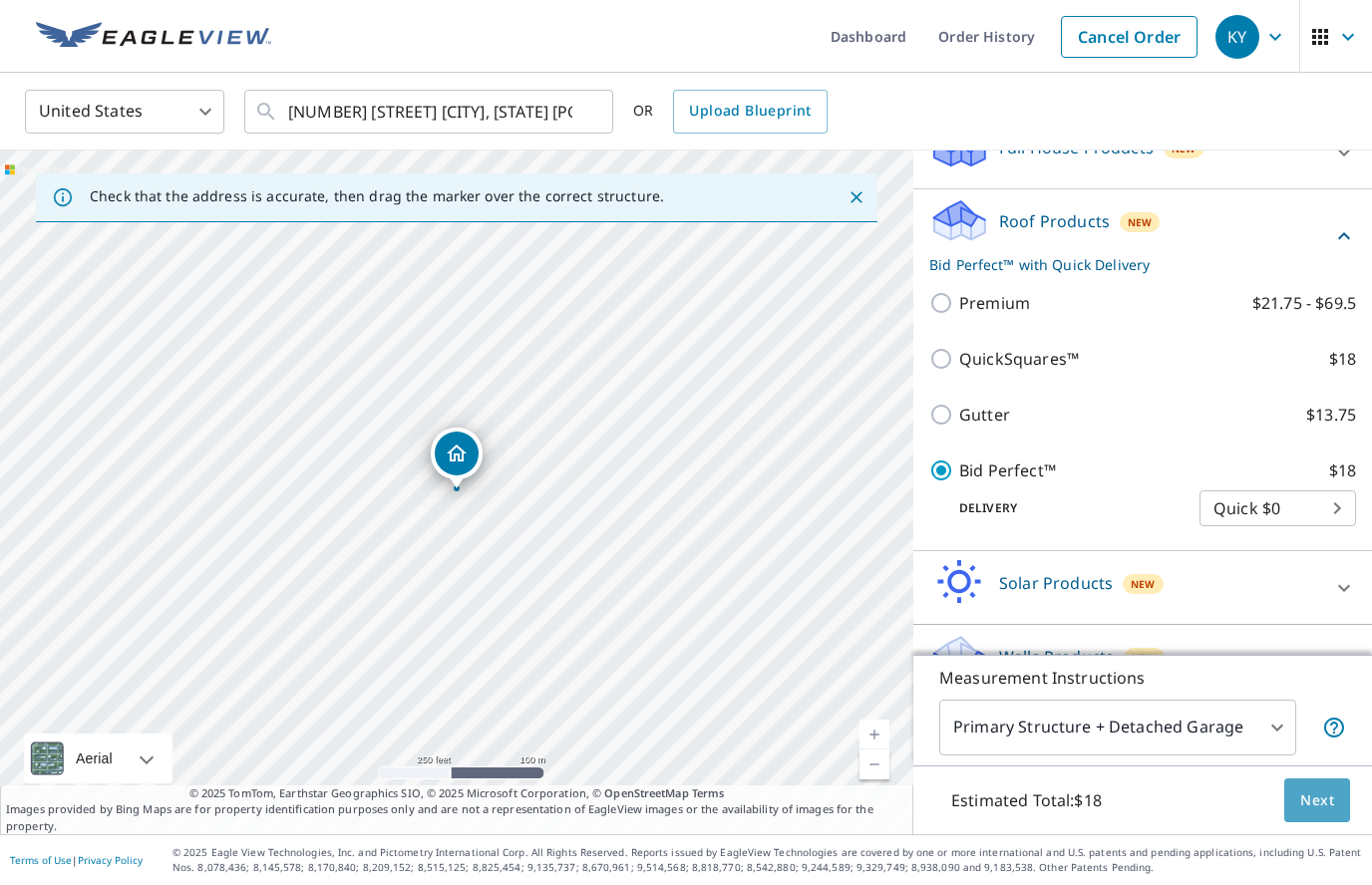 click on "Next" at bounding box center (1317, 800) 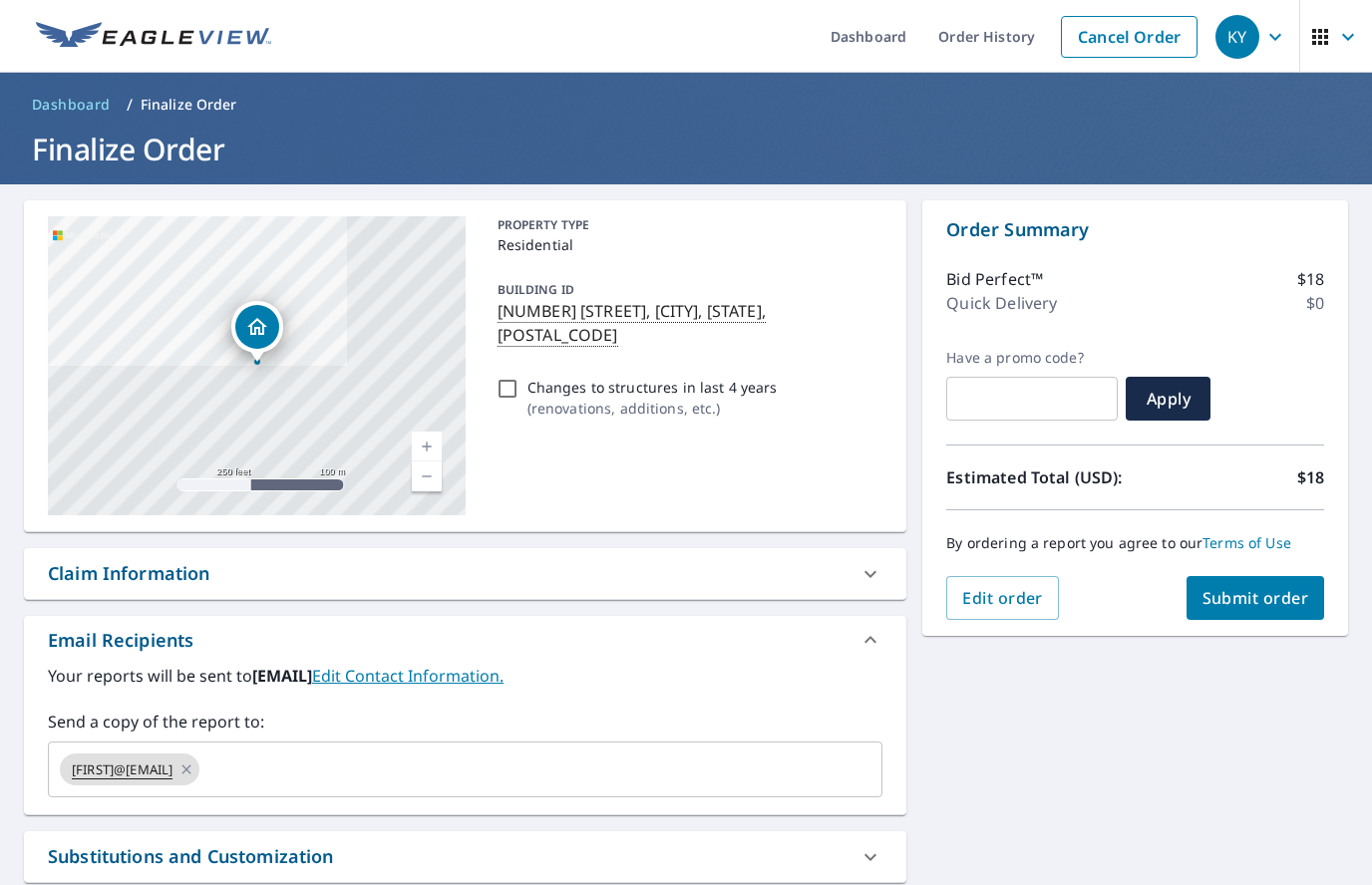 click at bounding box center (522, 769) 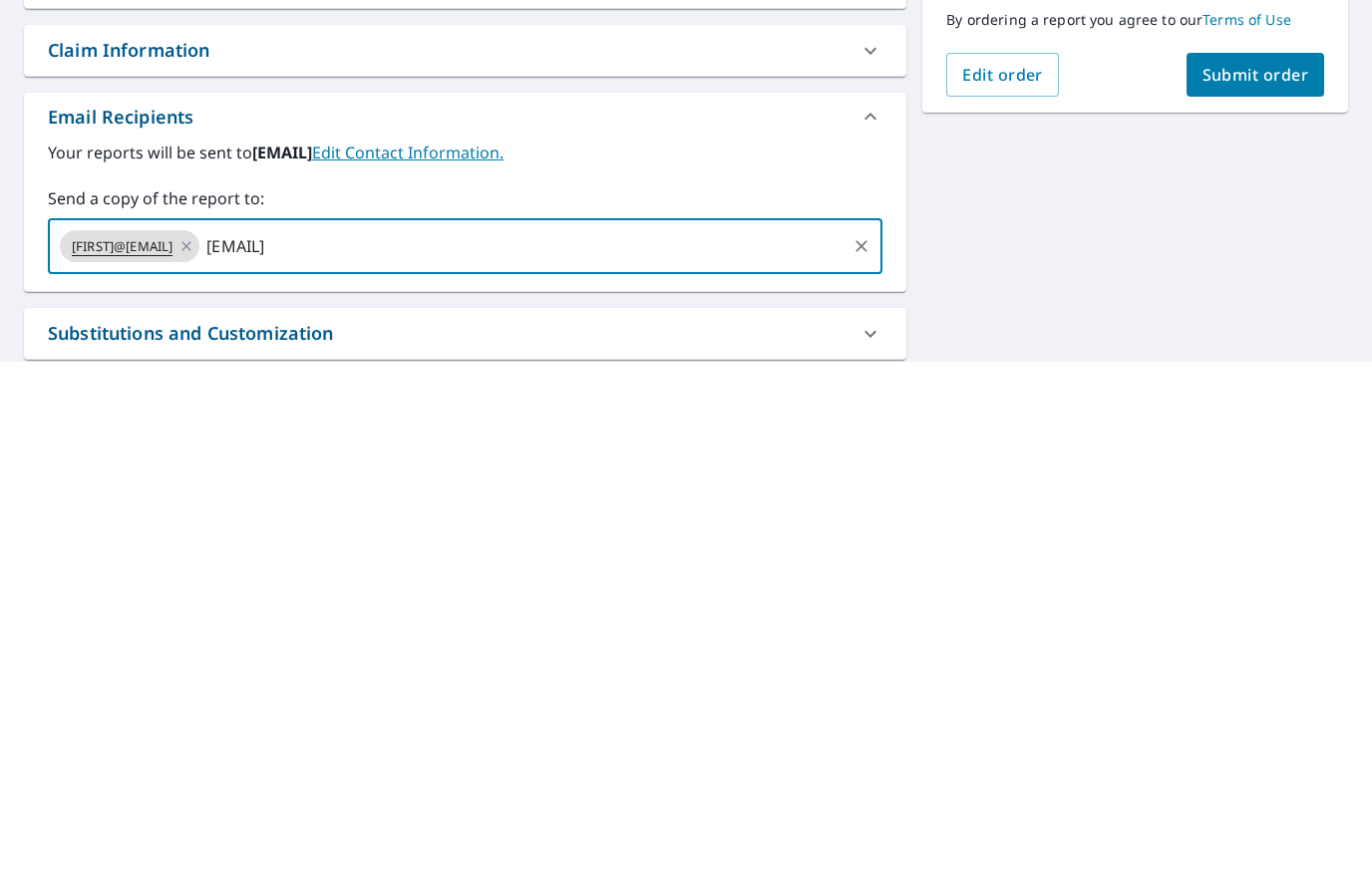 type on "[EMAIL]" 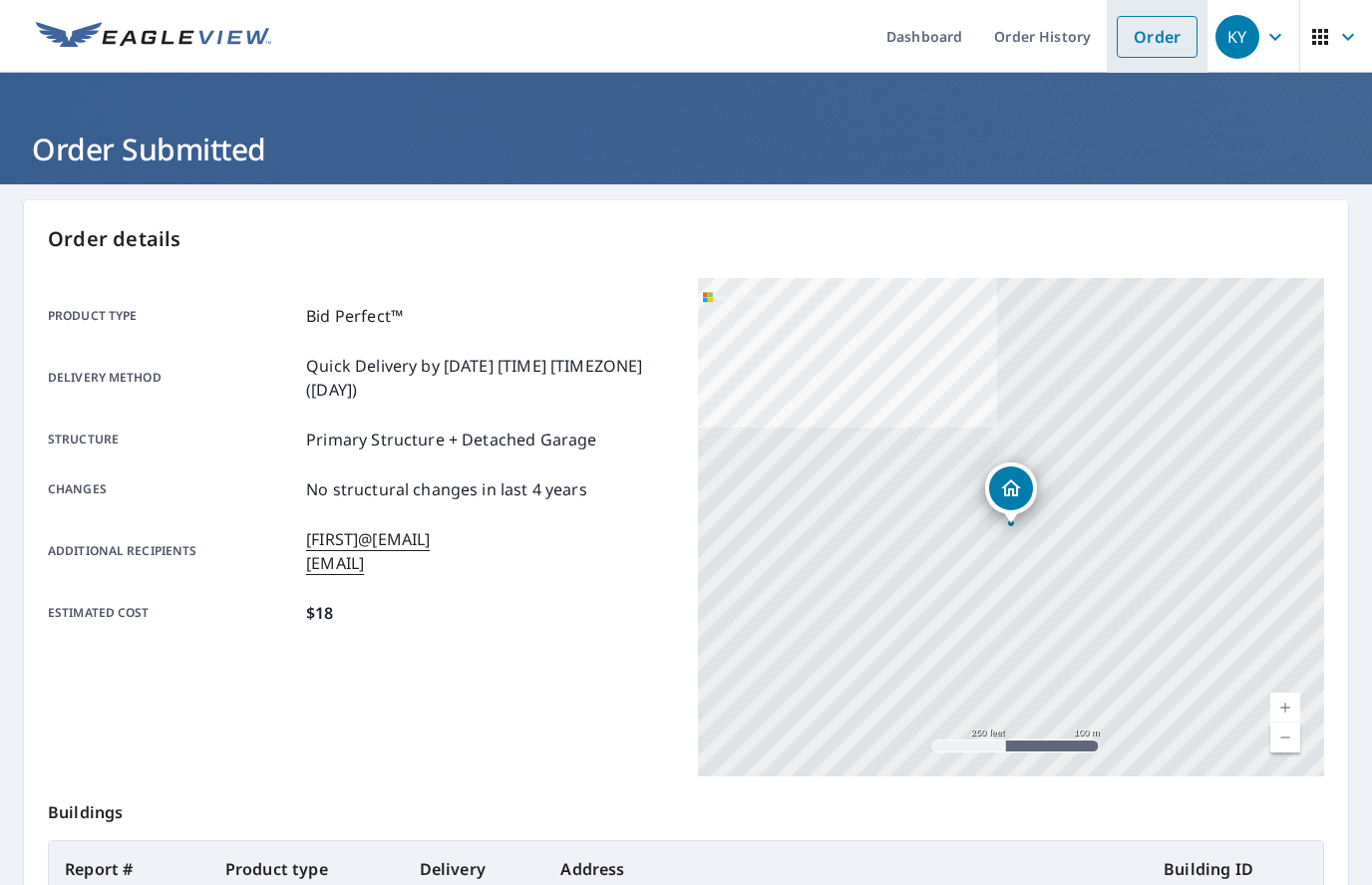 click on "Order" at bounding box center [1157, 37] 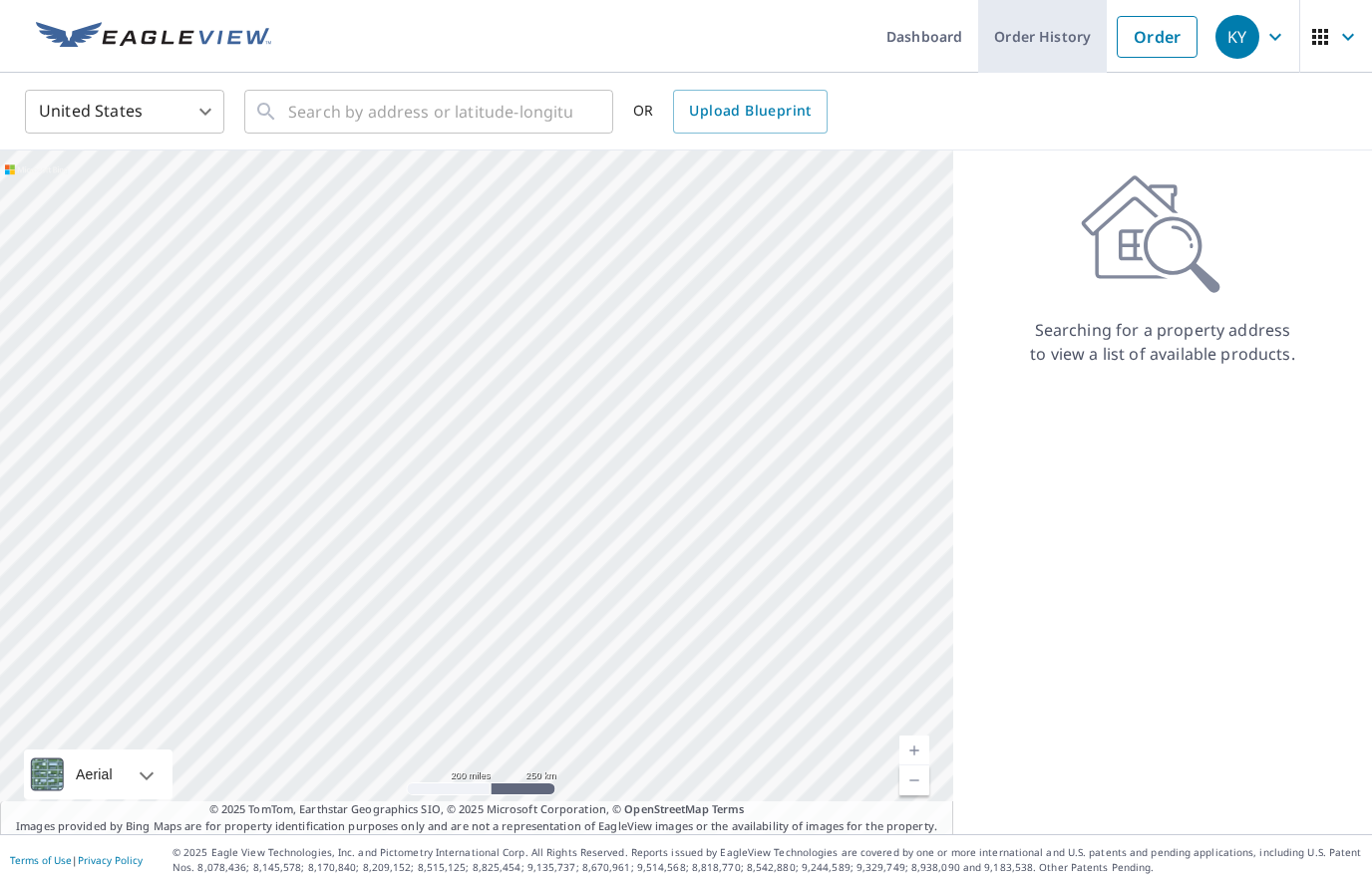 click on "Order History" at bounding box center (1042, 36) 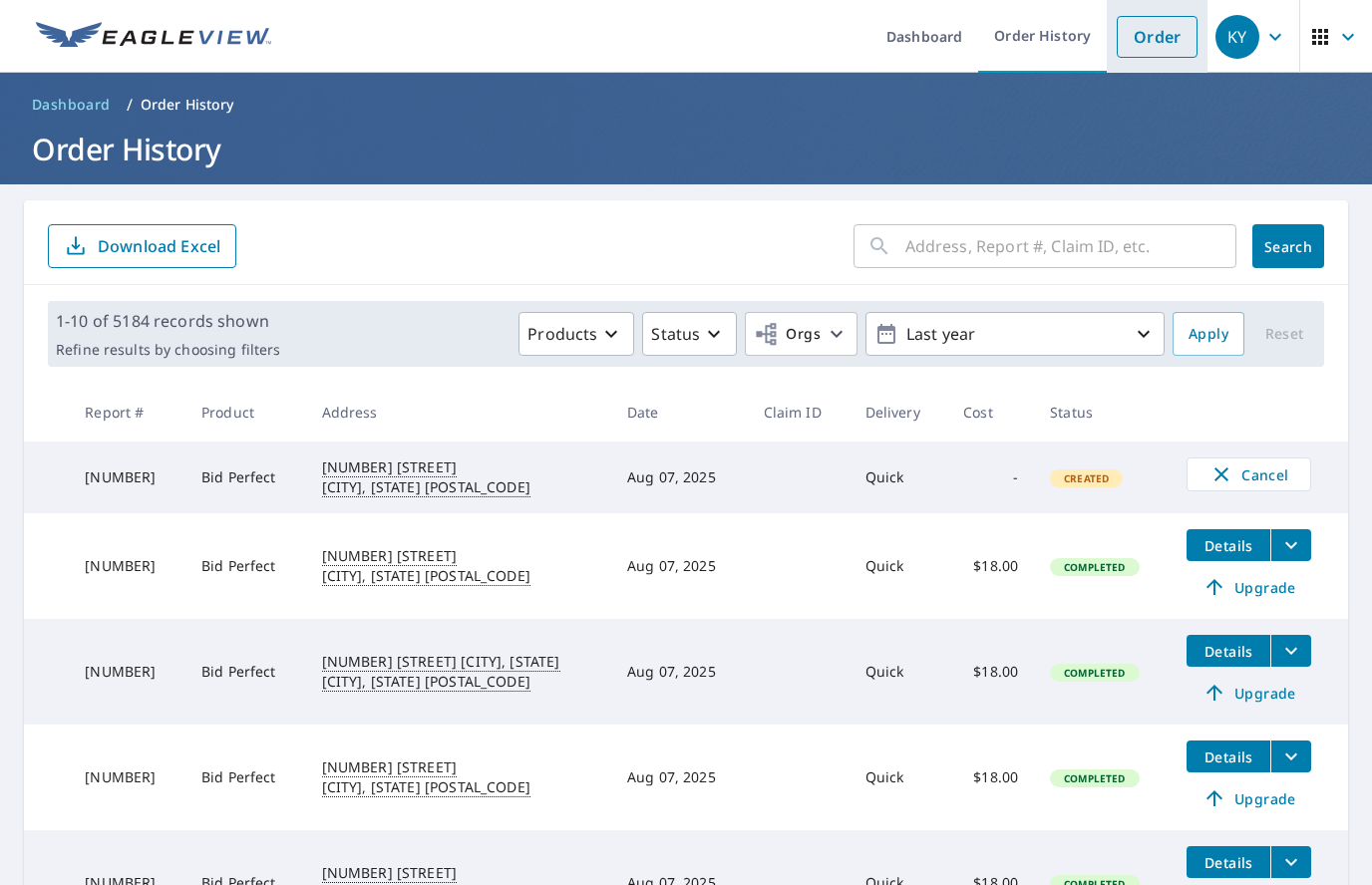 click on "Order" at bounding box center [1157, 37] 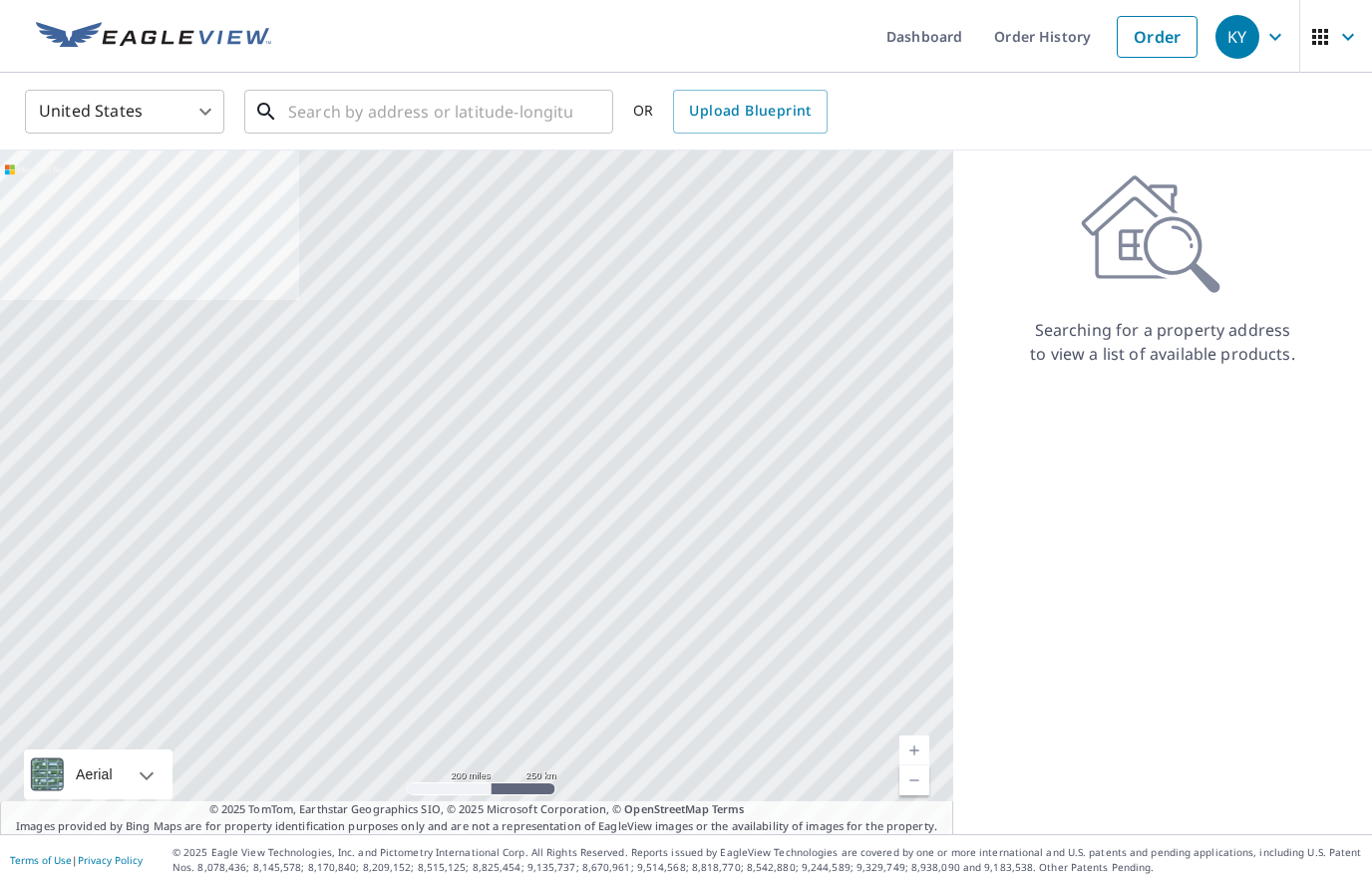 click at bounding box center (430, 112) 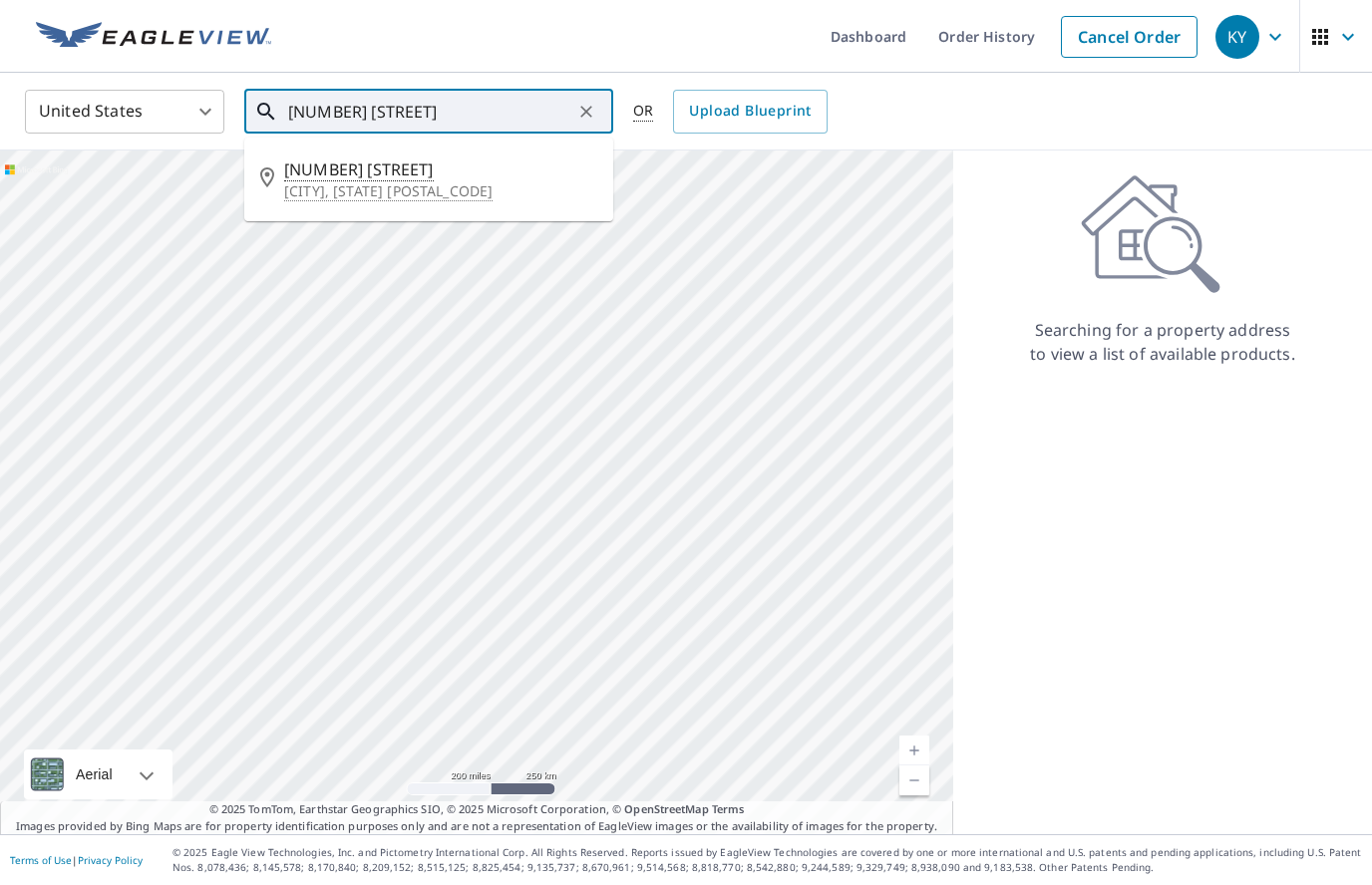 click on "[NUMBER] [STREET]" at bounding box center (441, 169) 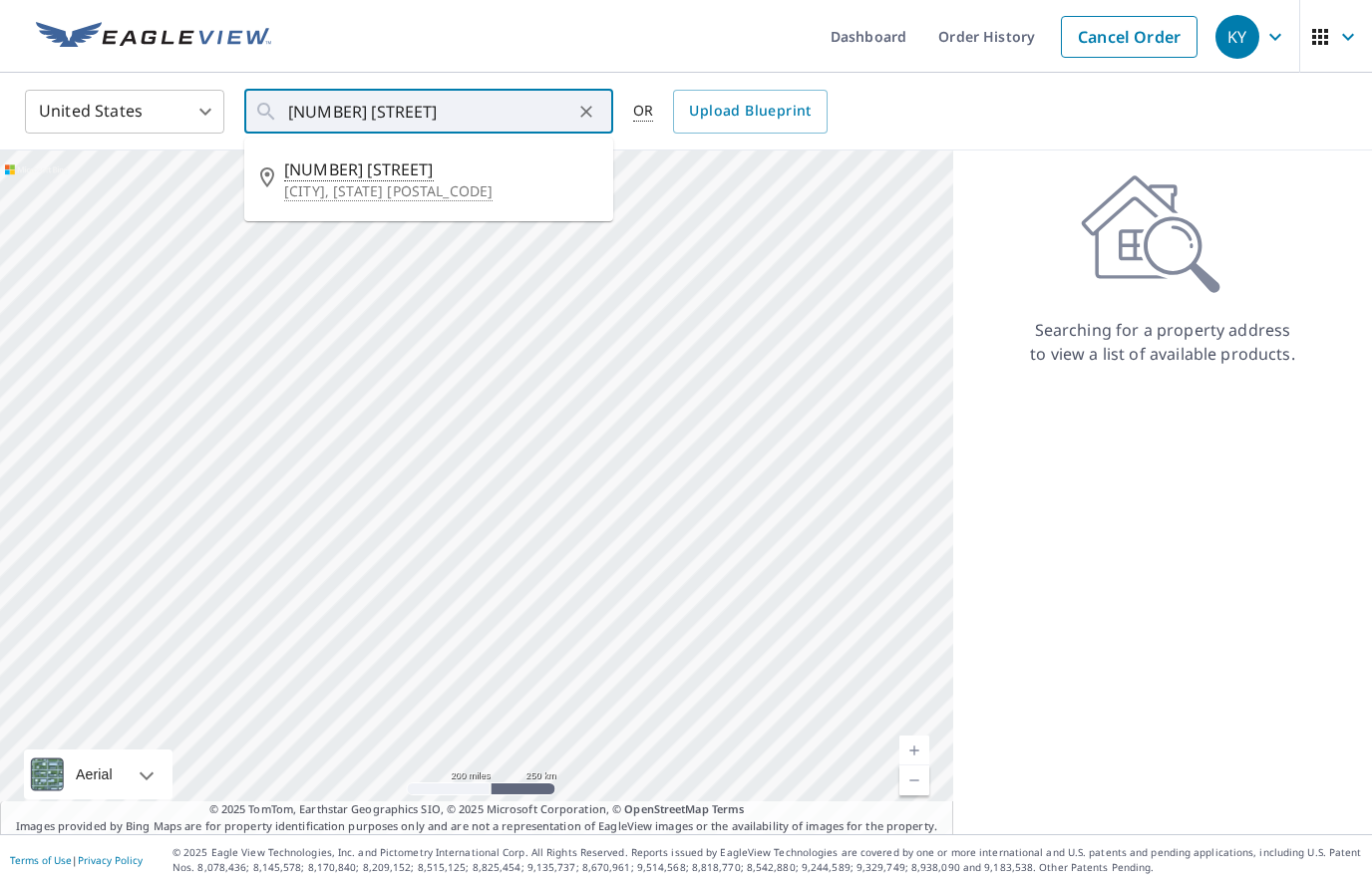 type on "[NUMBER] [STREET] [CITY] [STATE] [POSTAL_CODE]" 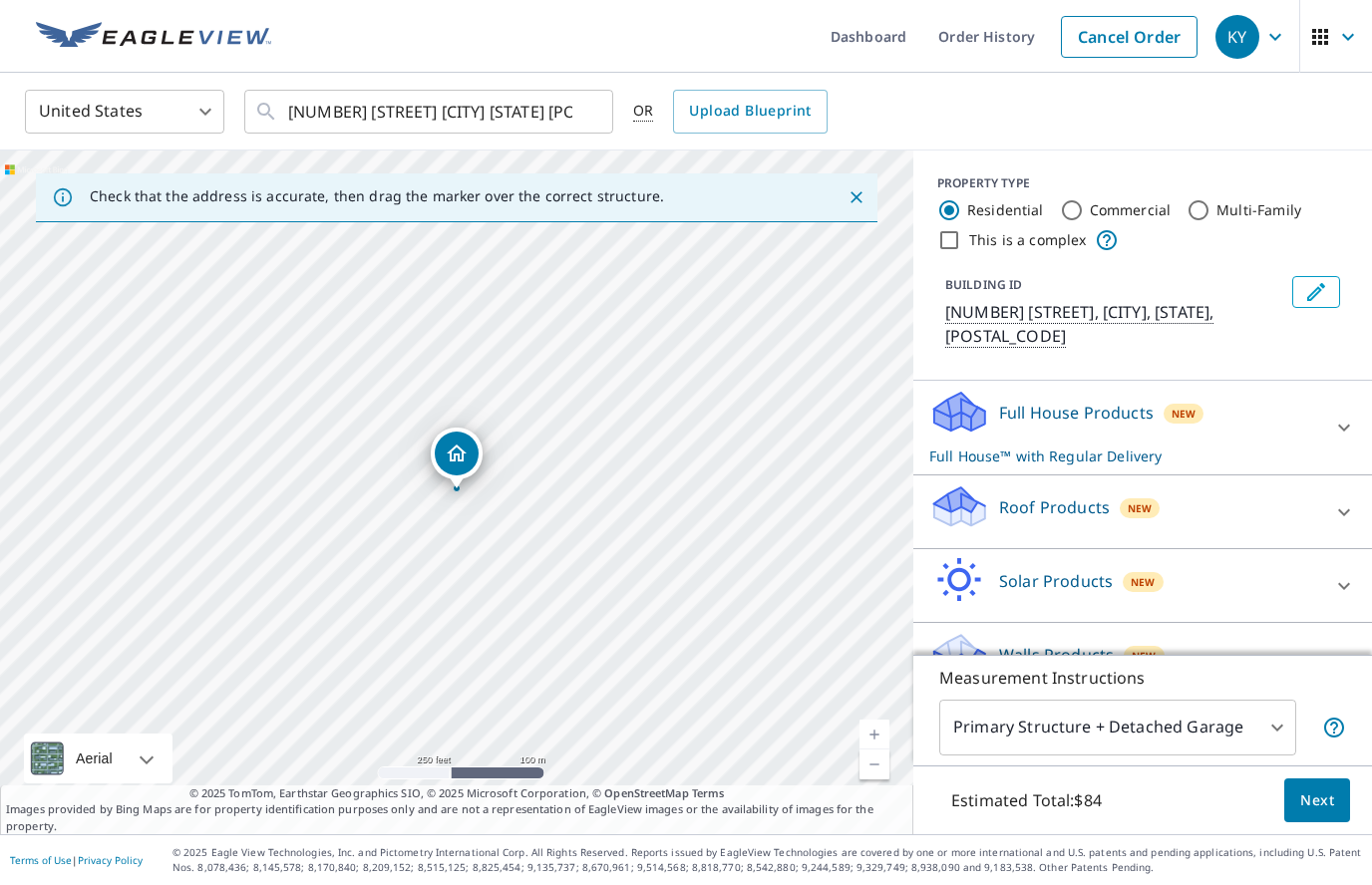 click on "Roof Products" at bounding box center (1054, 507) 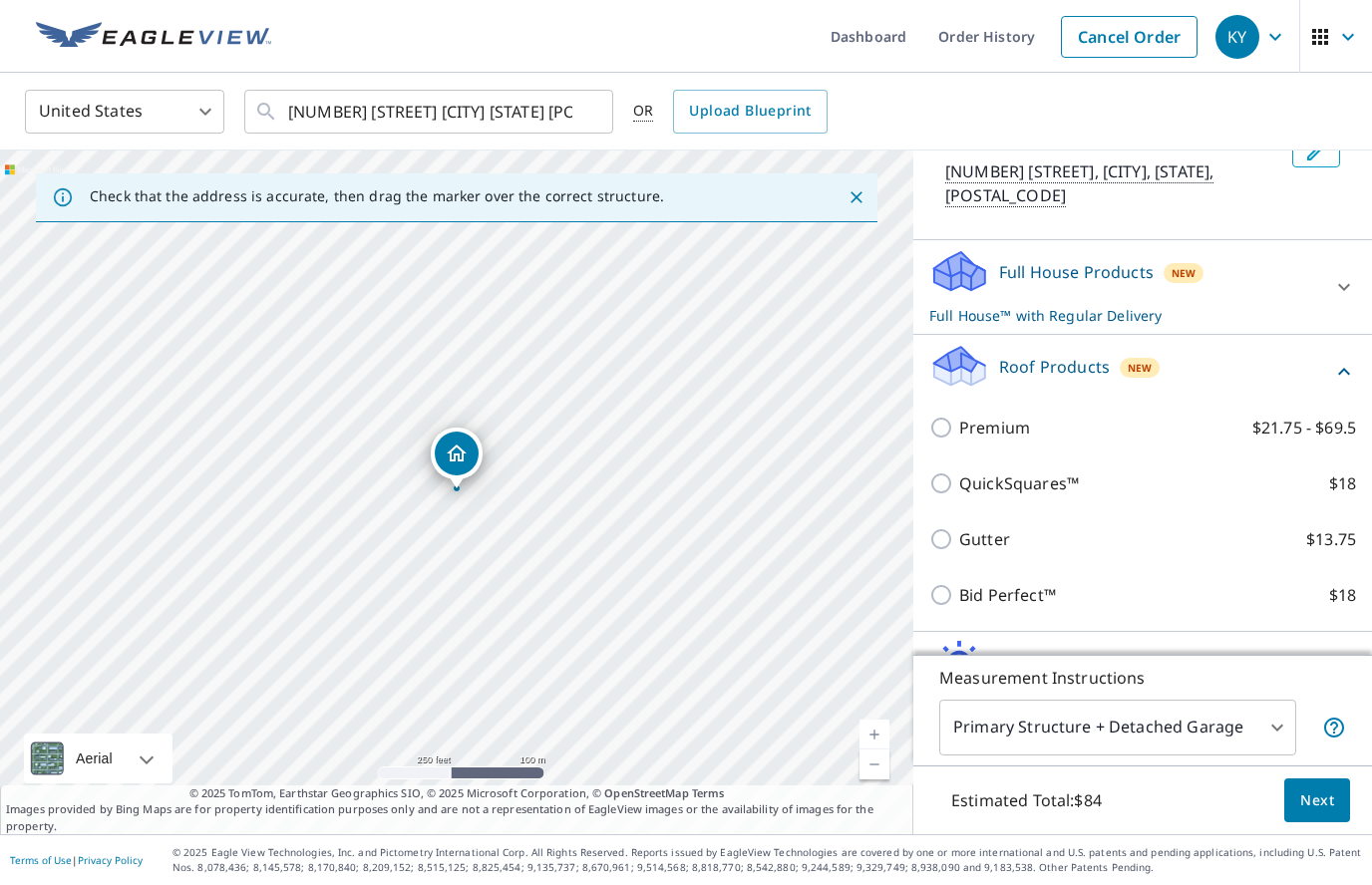 scroll, scrollTop: 185, scrollLeft: 0, axis: vertical 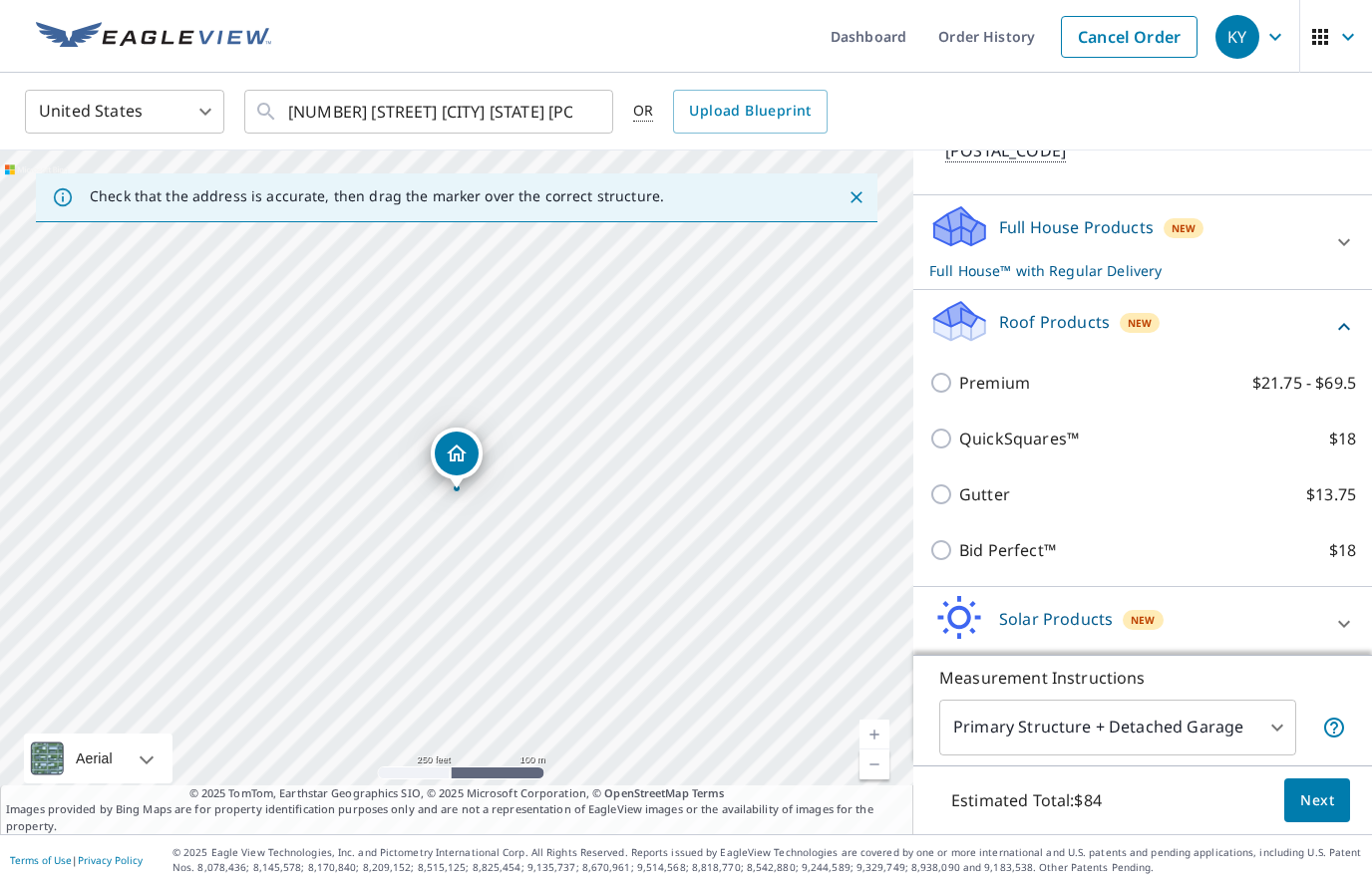 click on "Bid Perfect™" at bounding box center [1007, 550] 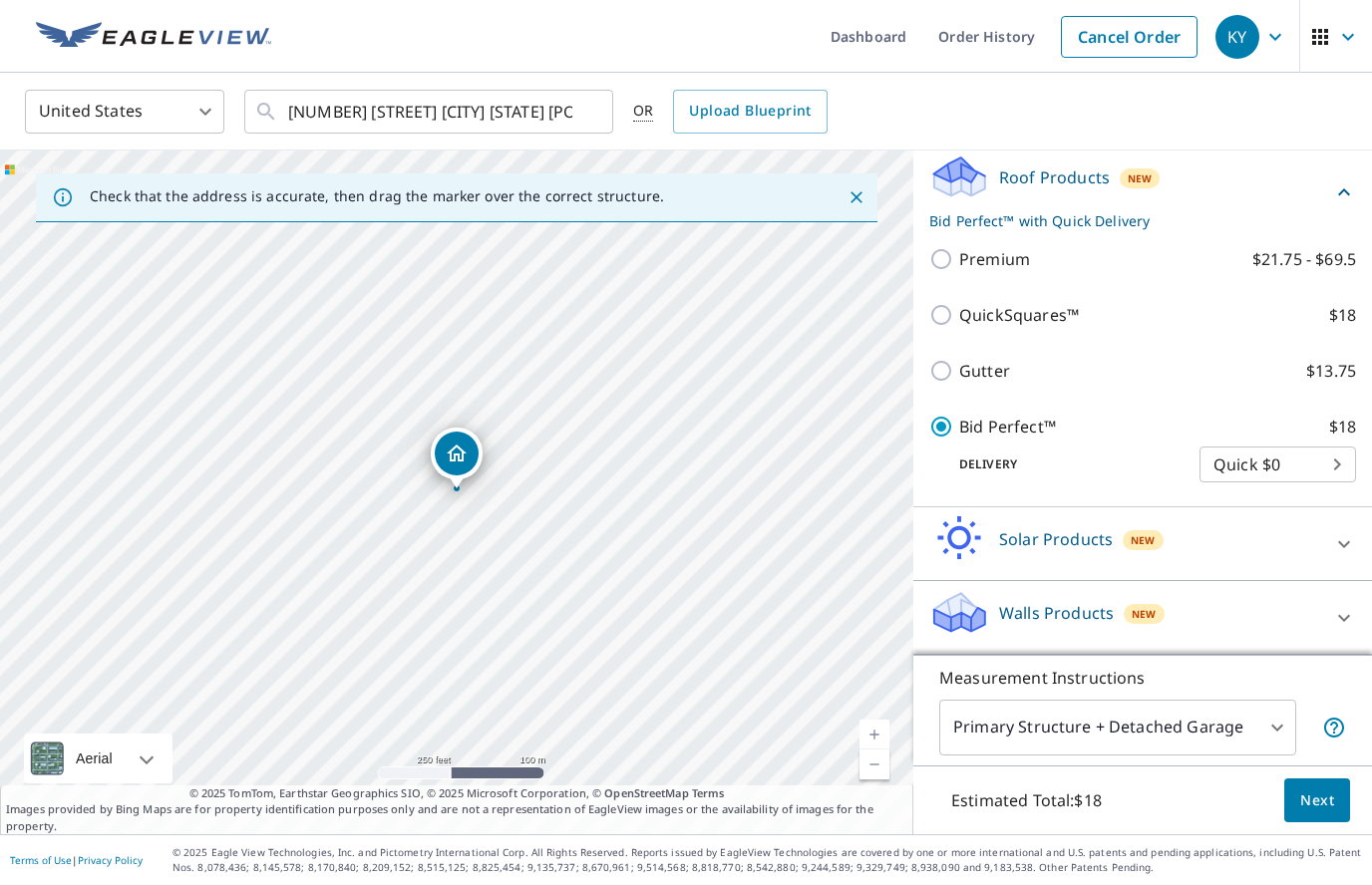 scroll, scrollTop: 309, scrollLeft: 0, axis: vertical 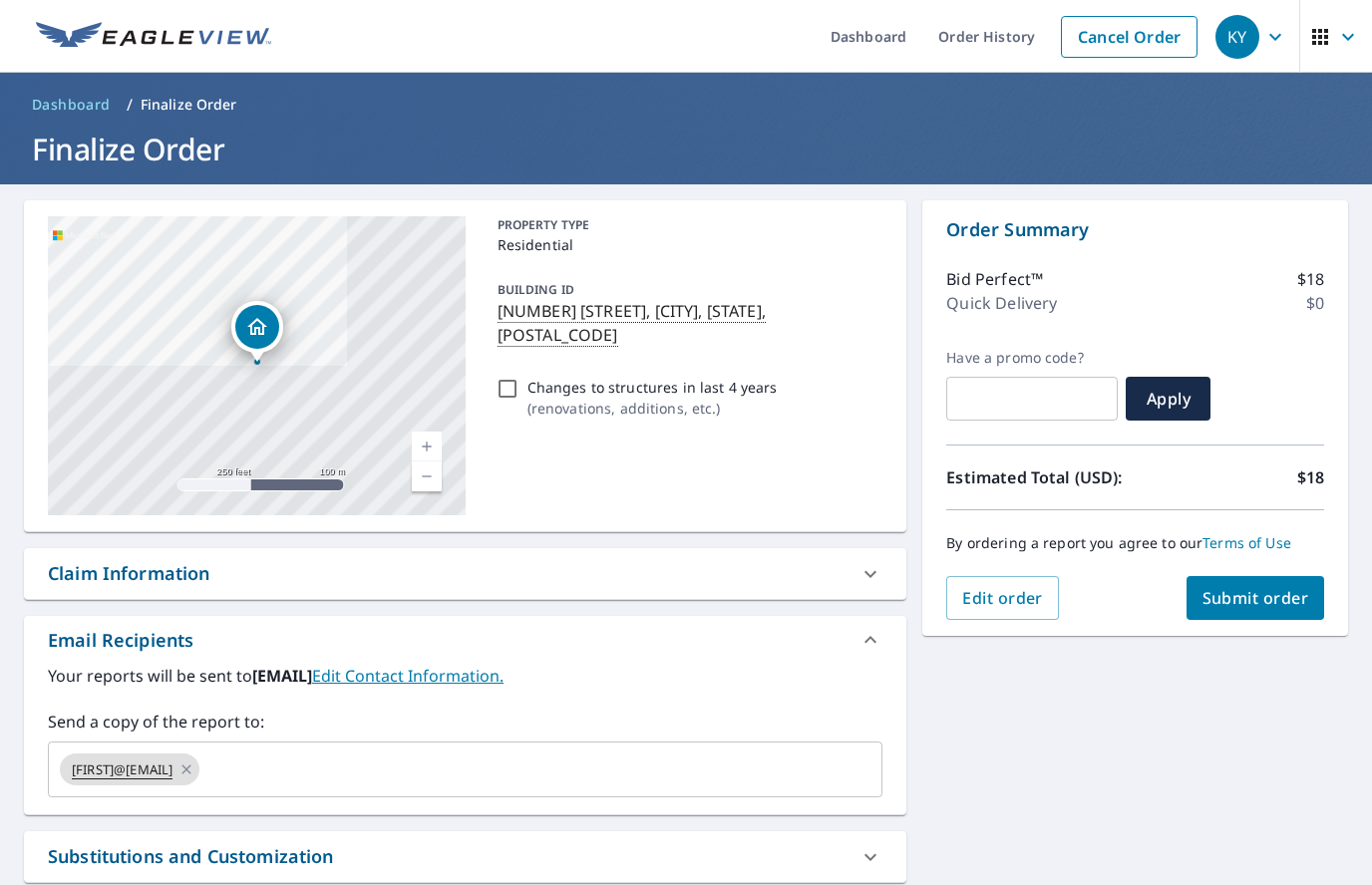 click at bounding box center (522, 769) 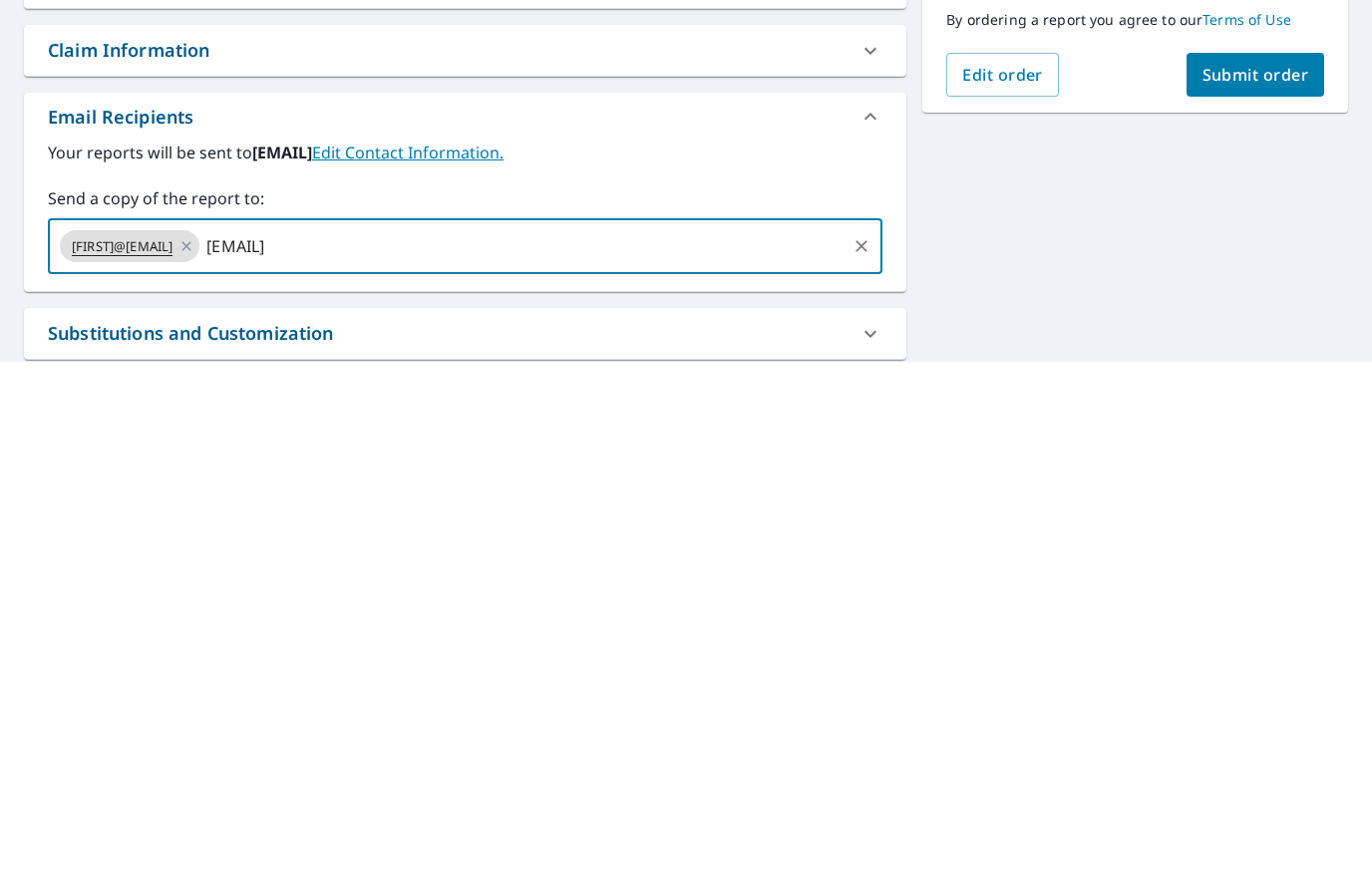 type on "[EMAIL]" 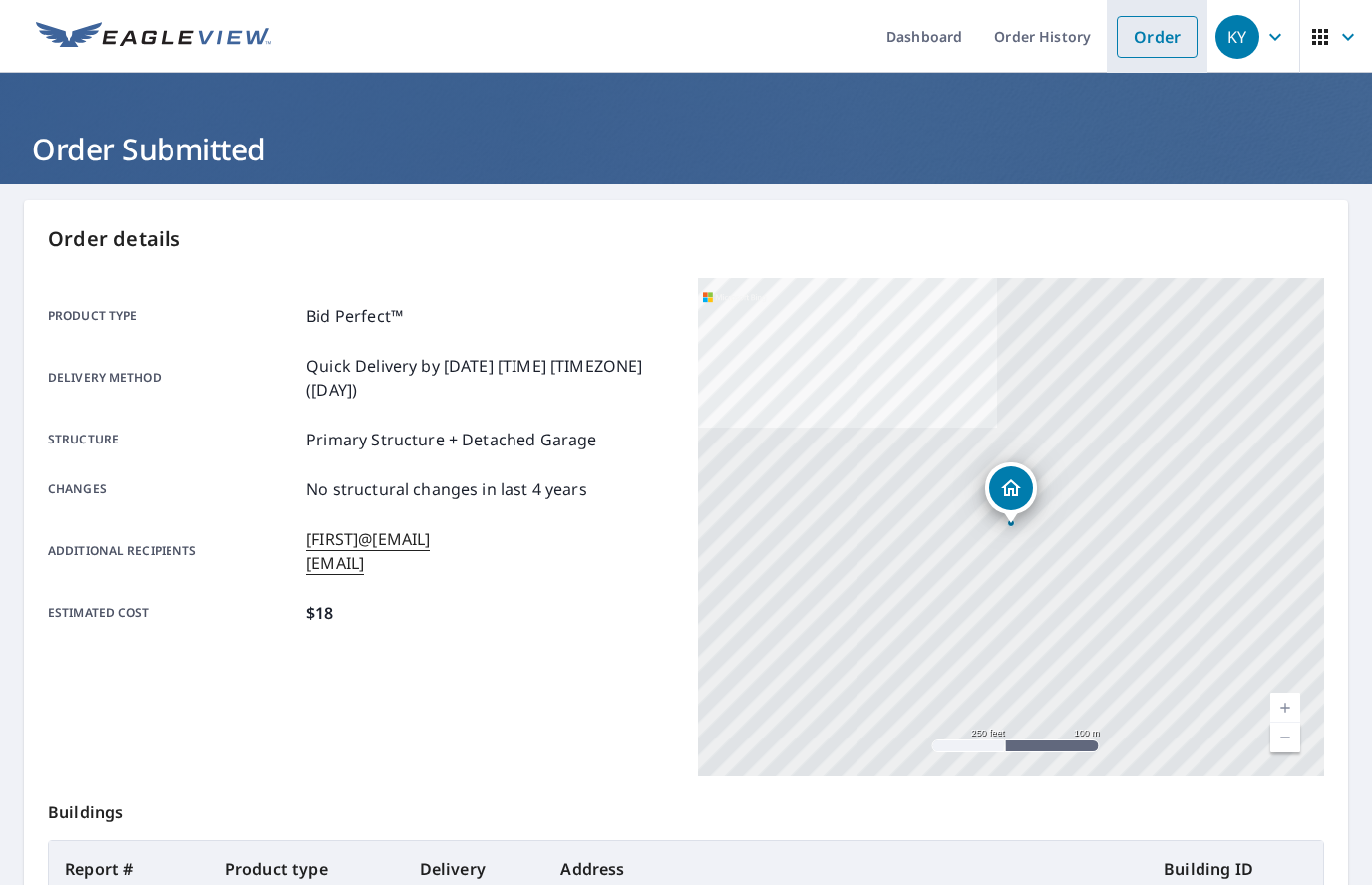 click on "Order" at bounding box center (1157, 37) 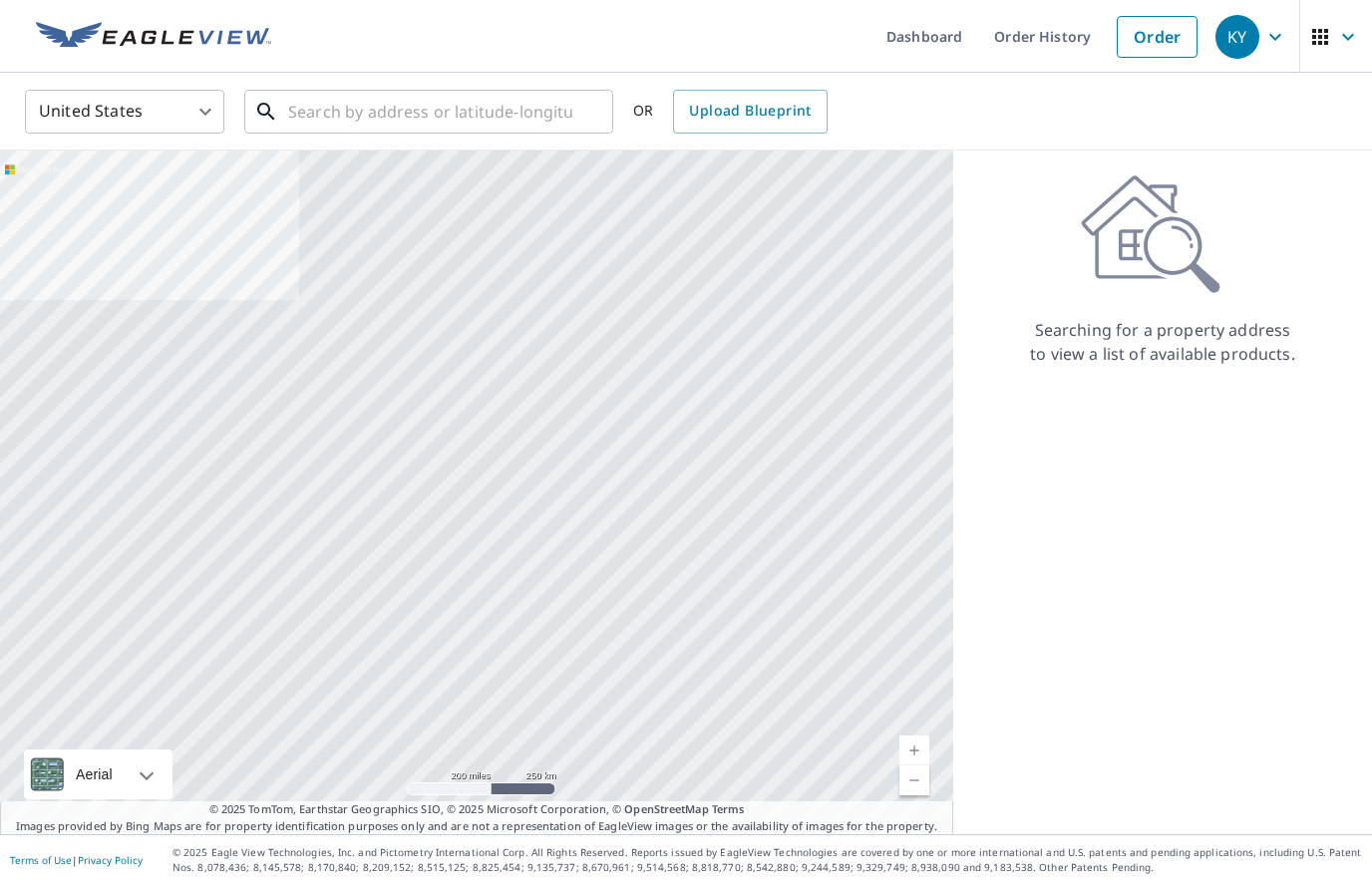 click at bounding box center [430, 112] 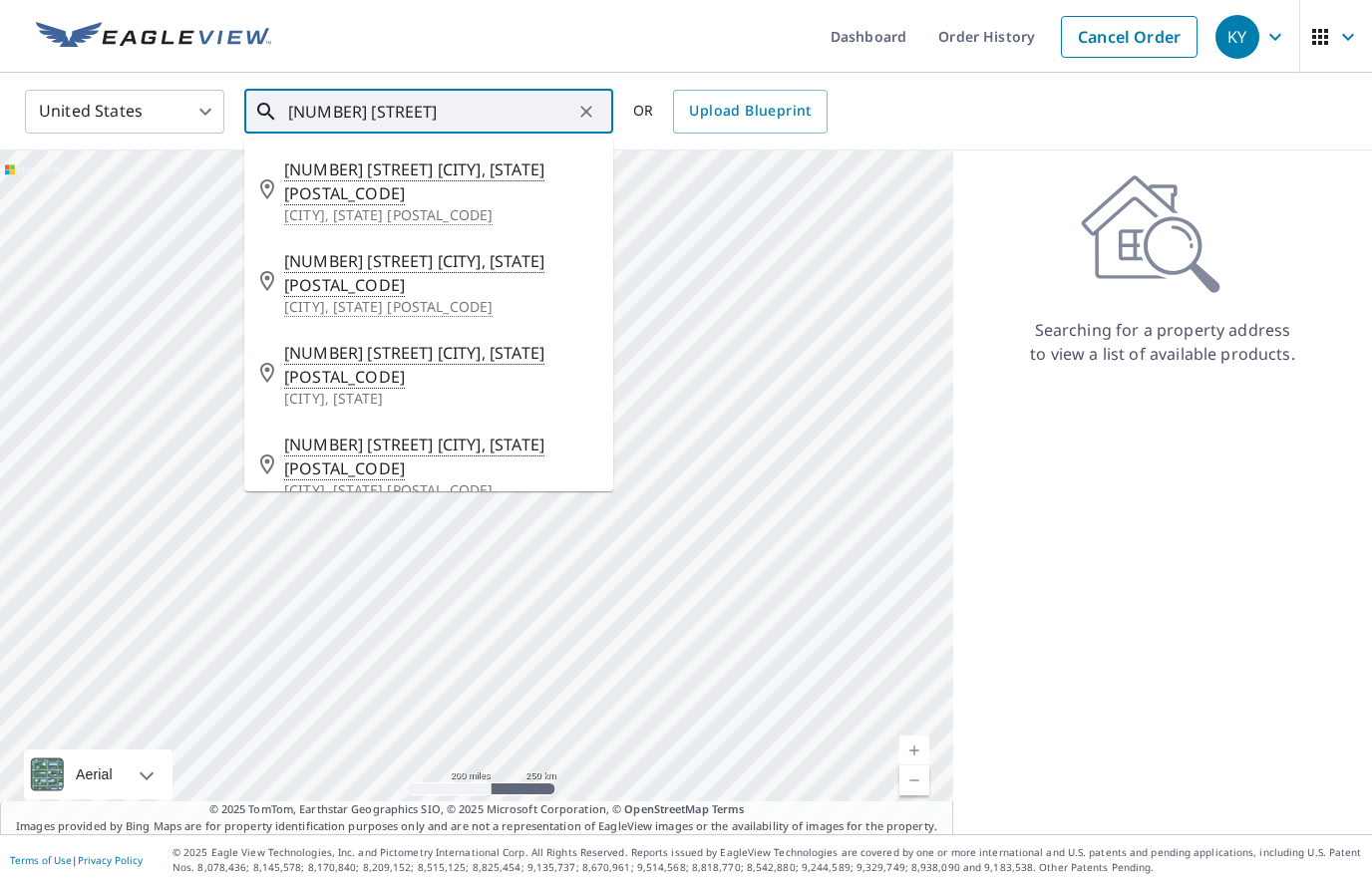 click on "[CITY], [STATE] [POSTAL_CODE]" at bounding box center [441, 215] 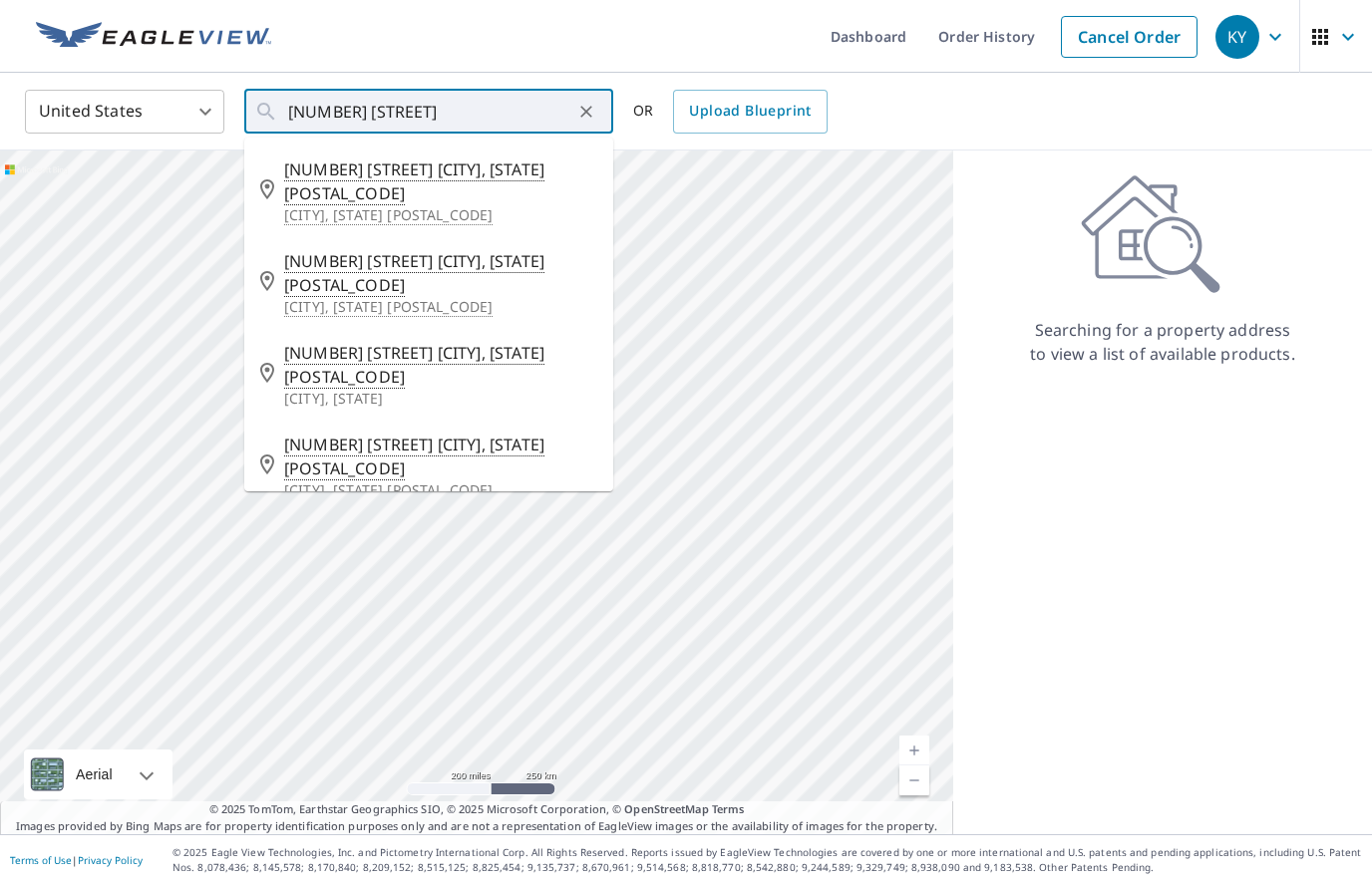 type on "[NUMBER] [STREET] [CITY], [STATE] [POSTAL_CODE]" 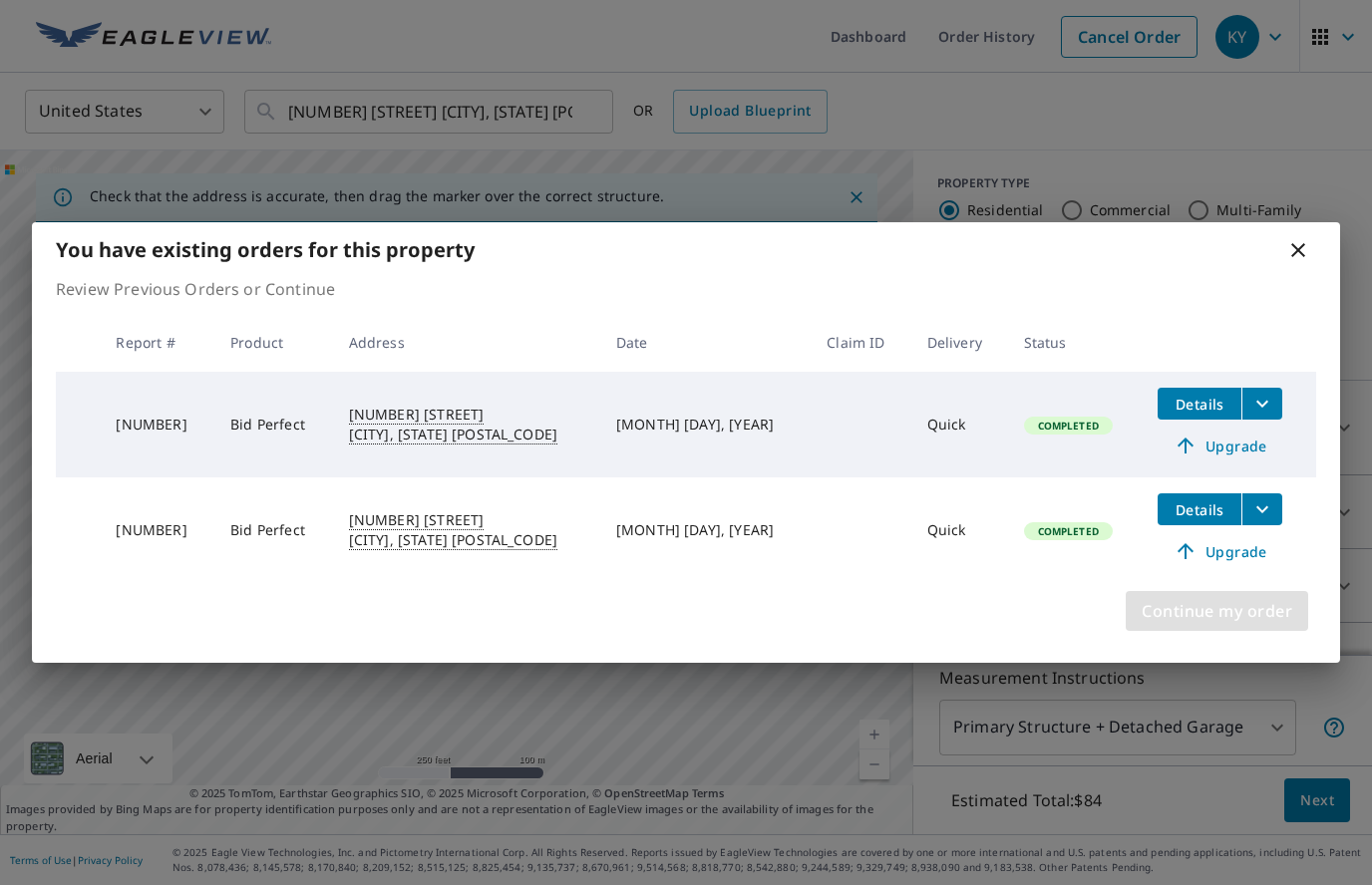 click on "Continue my order" at bounding box center (1216, 611) 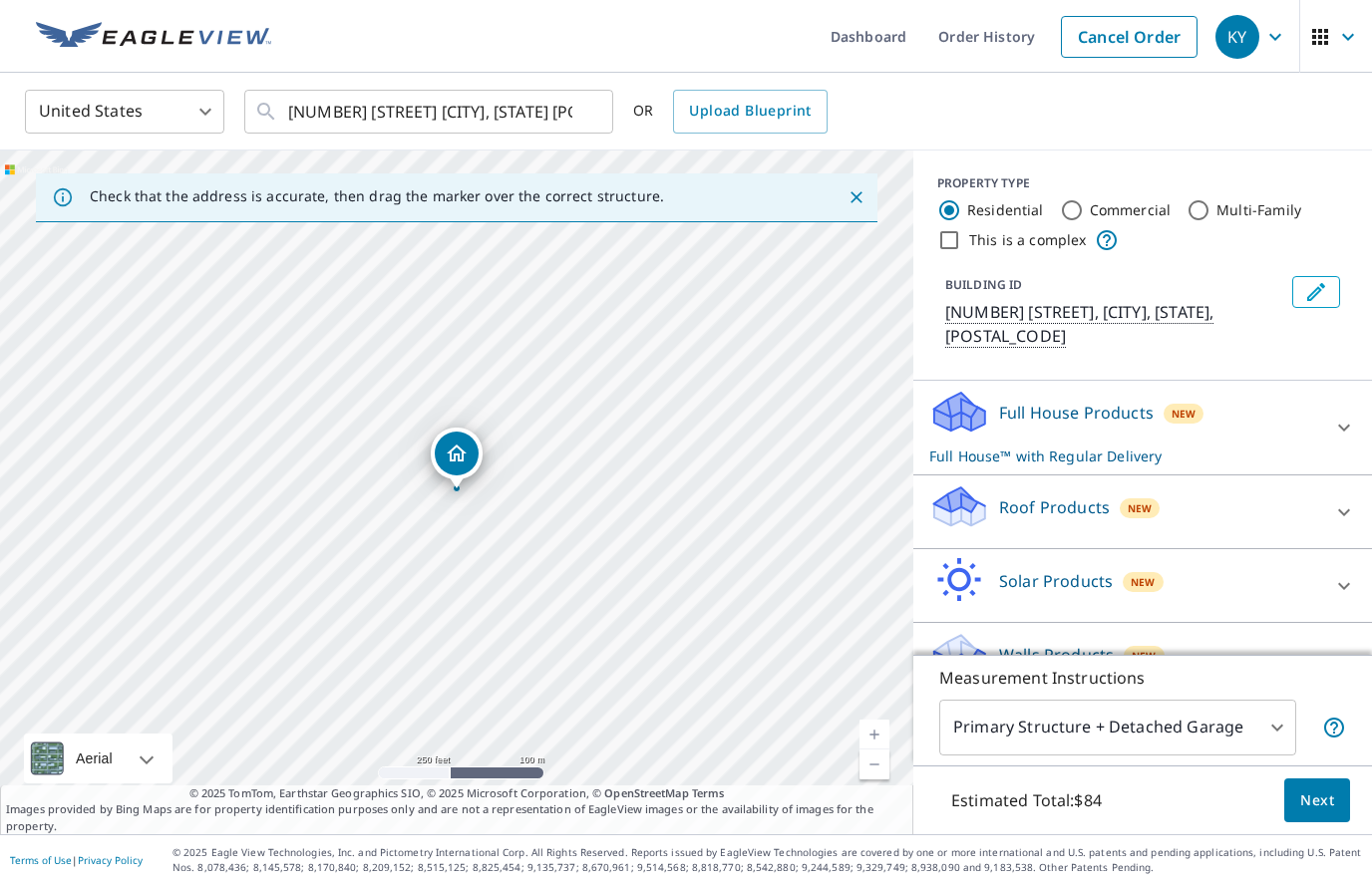 click on "Roof Products New" at bounding box center (1125, 511) 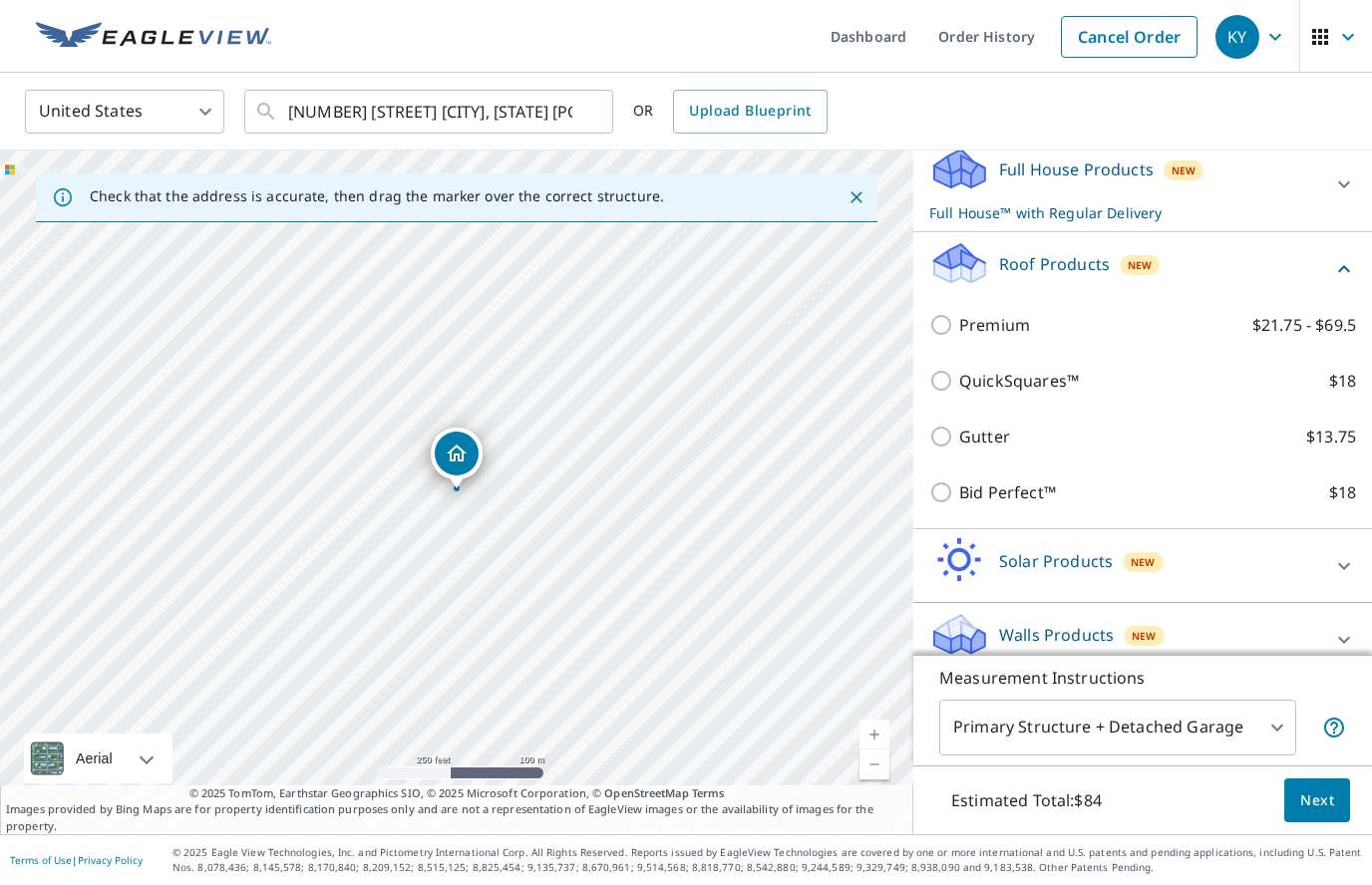 scroll, scrollTop: 241, scrollLeft: 0, axis: vertical 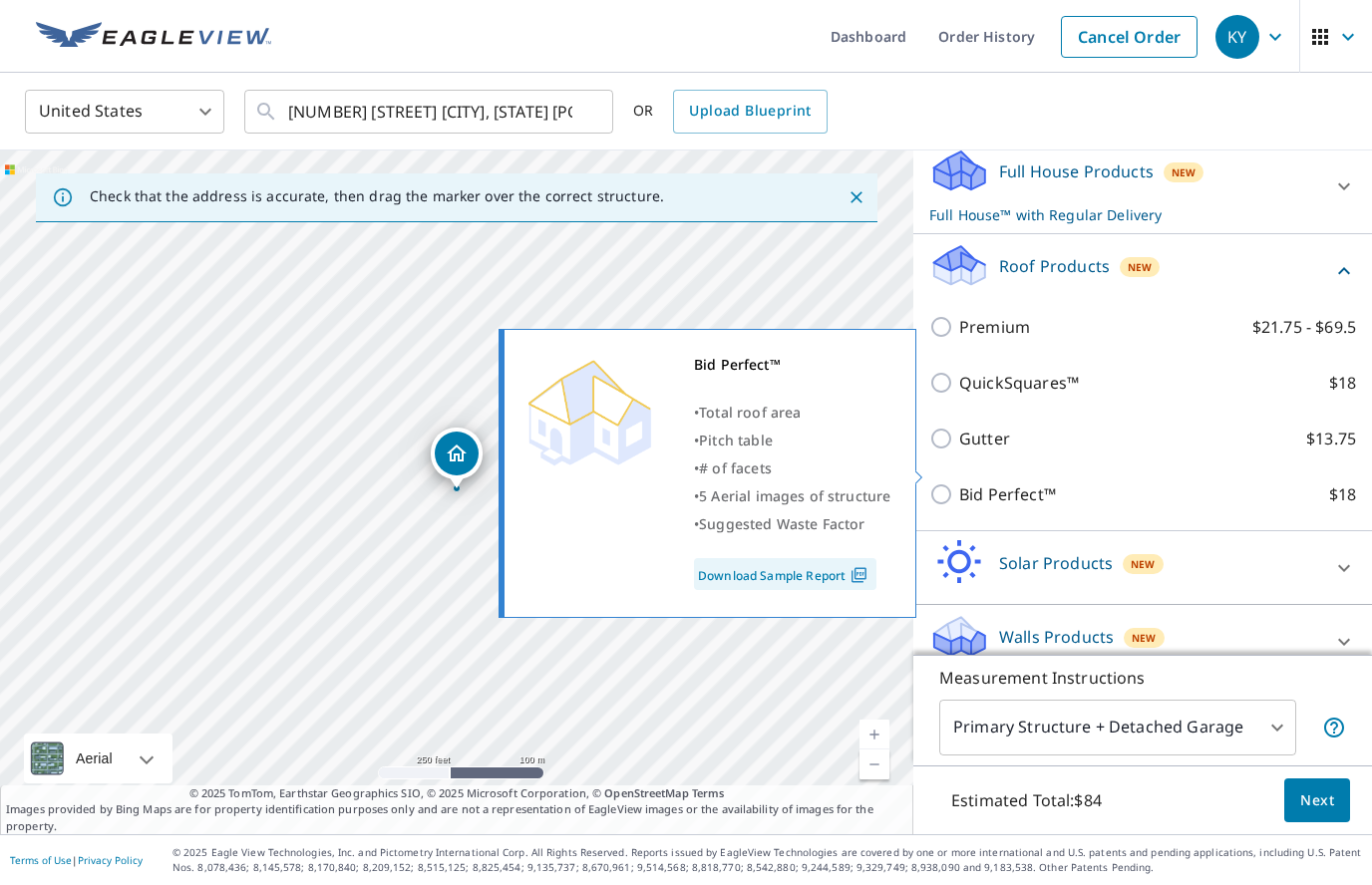 click on "Next" at bounding box center (1317, 800) 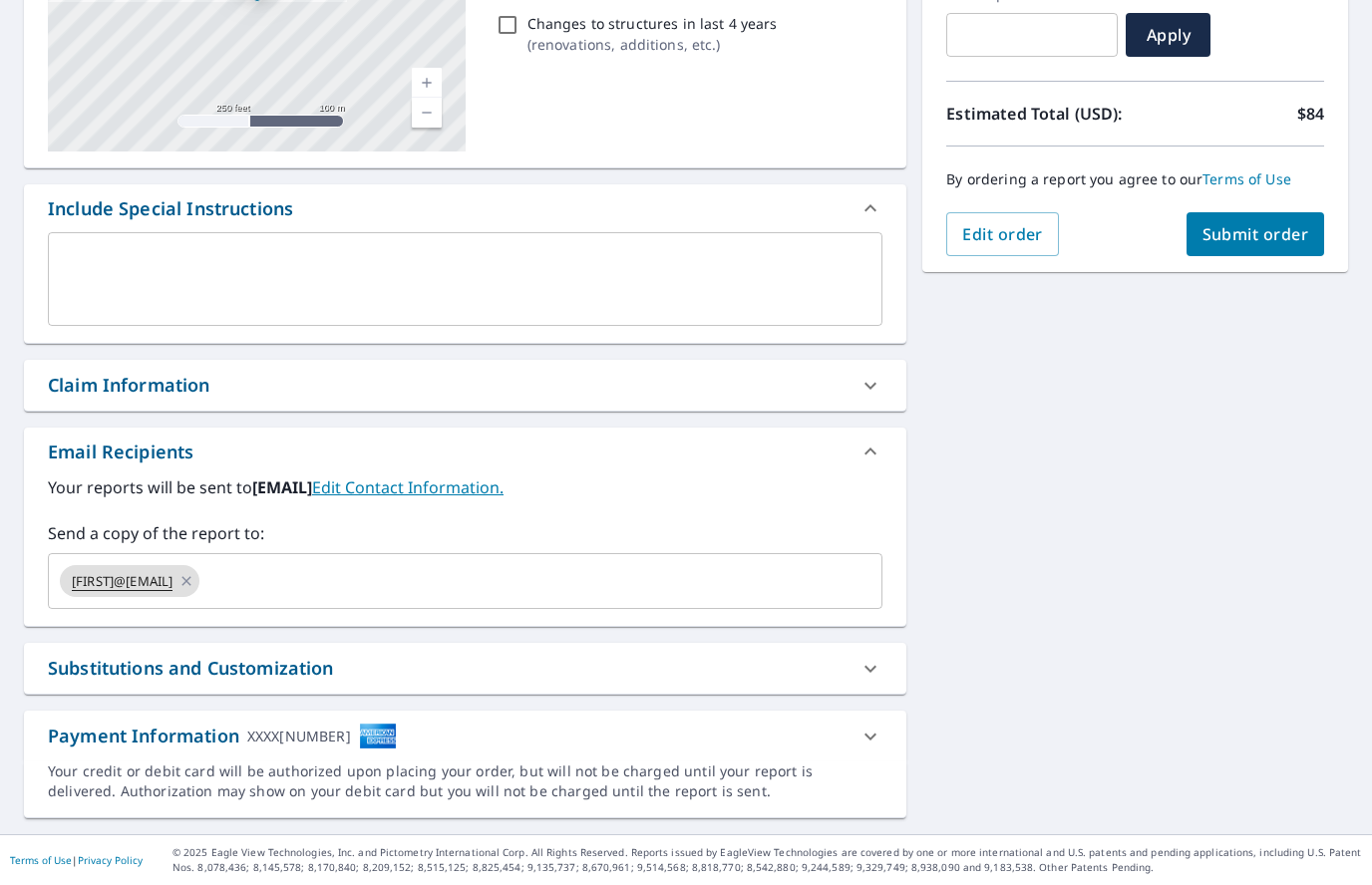scroll, scrollTop: 364, scrollLeft: 0, axis: vertical 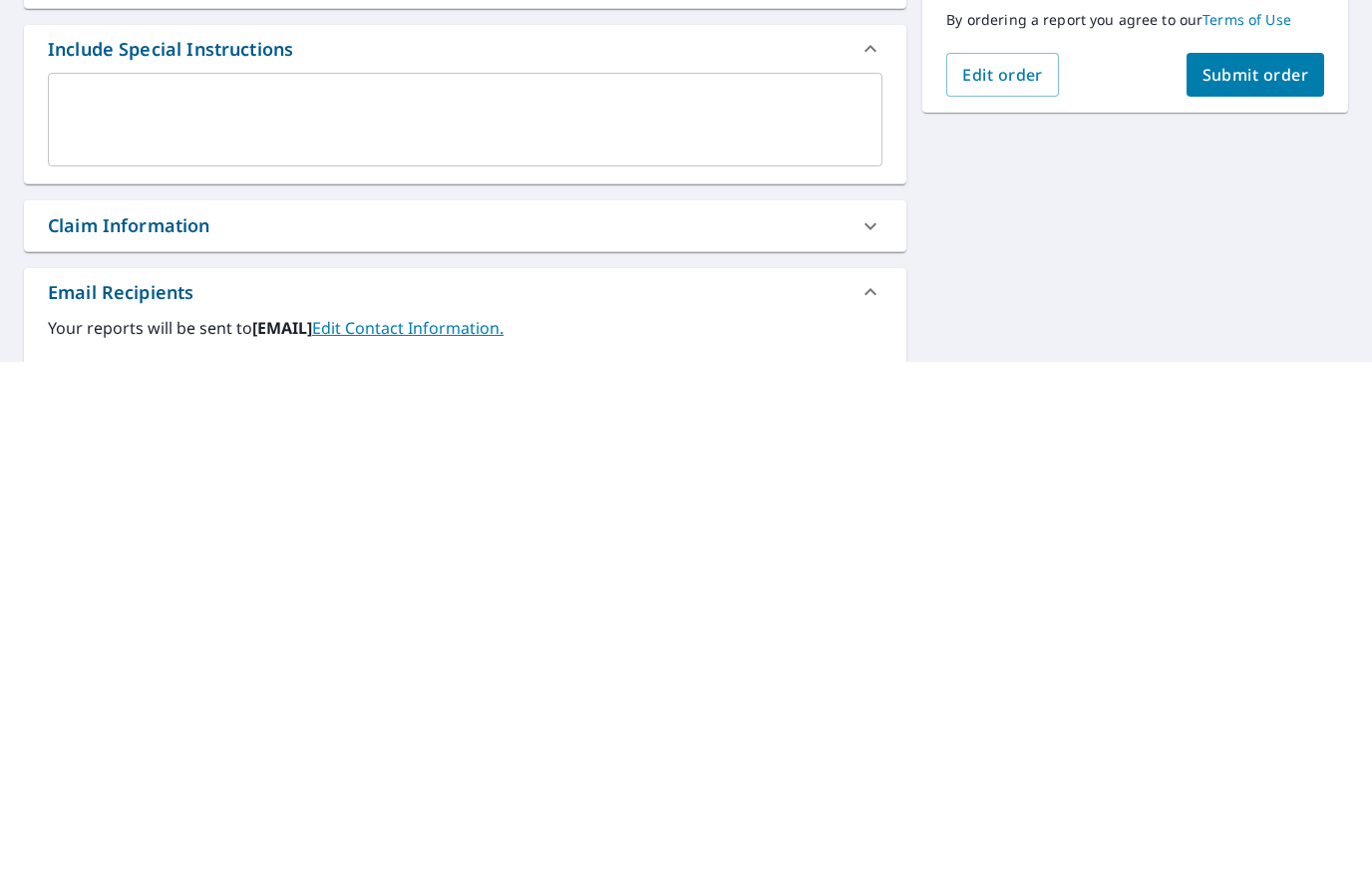 type on "[EMAIL]" 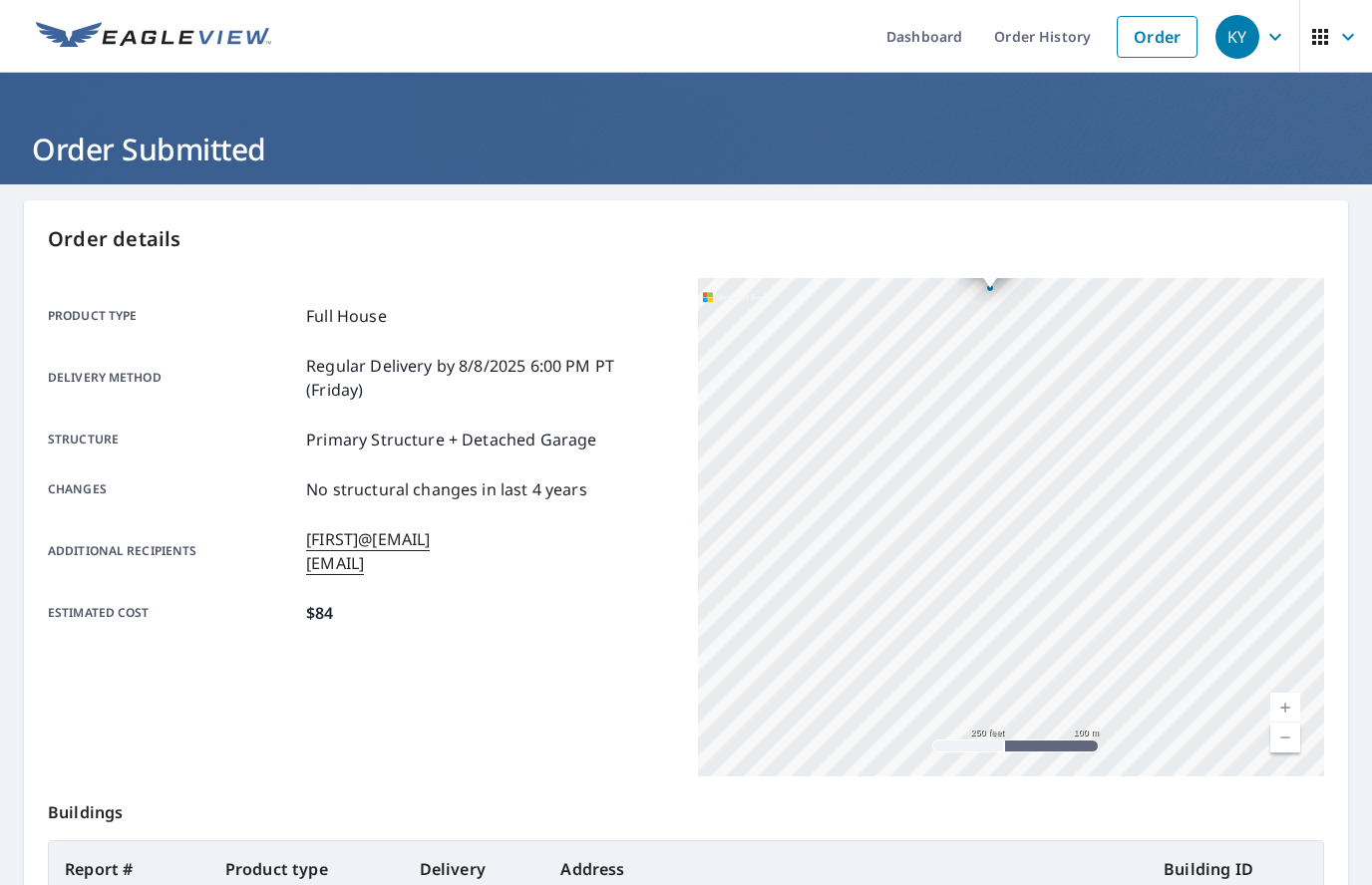 scroll, scrollTop: 0, scrollLeft: 0, axis: both 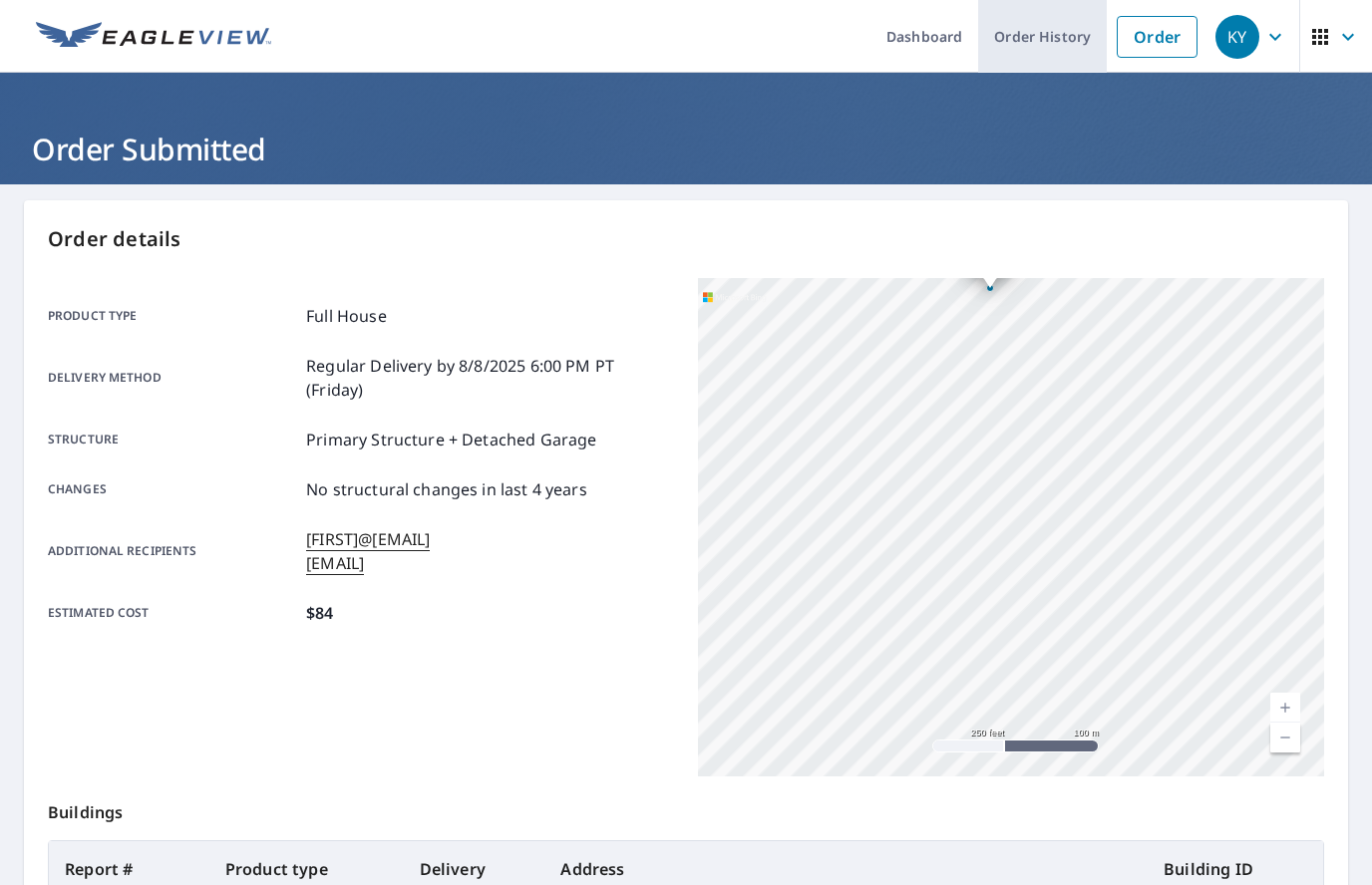click on "Order History" at bounding box center [1042, 36] 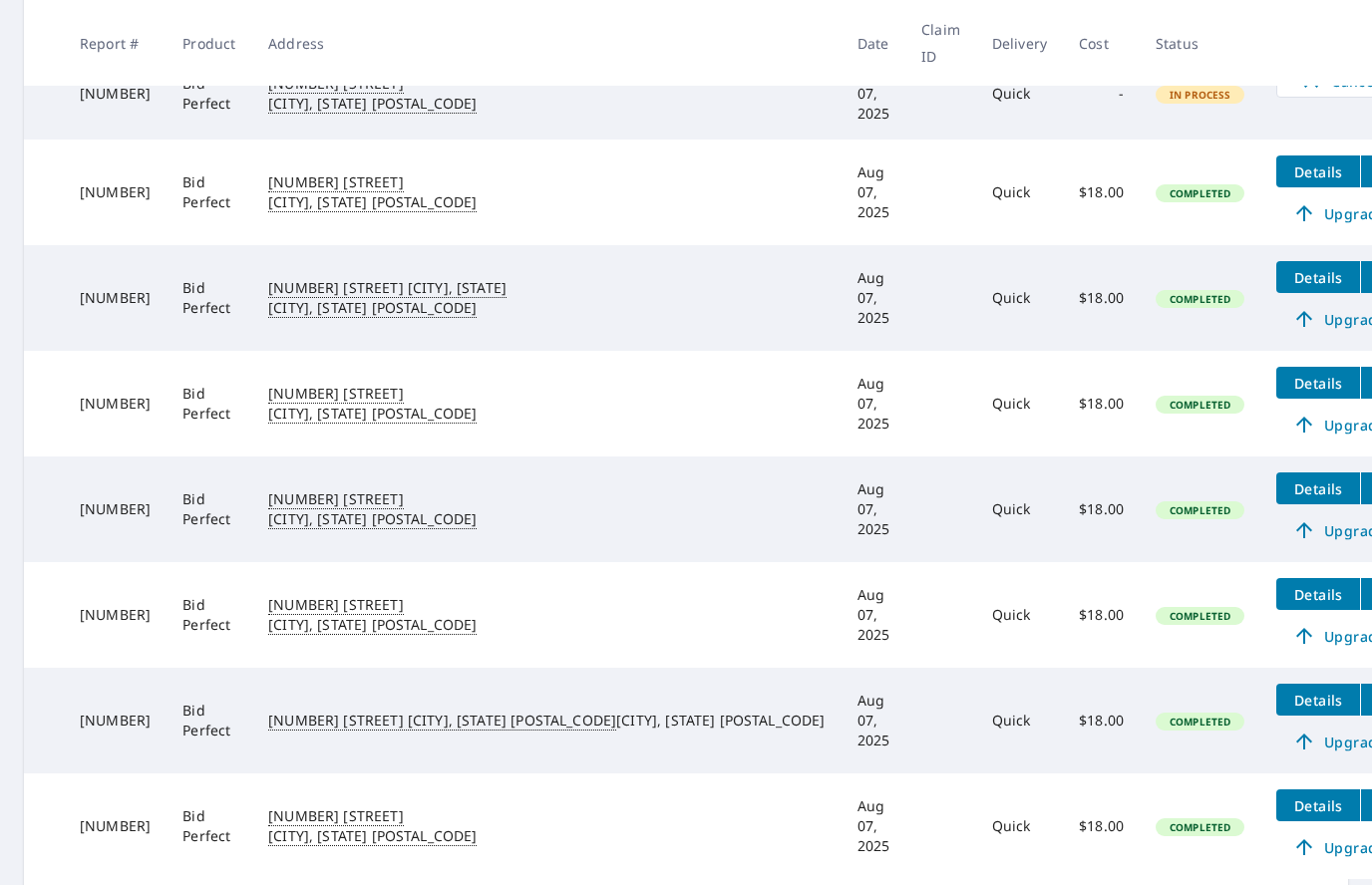 scroll, scrollTop: 576, scrollLeft: 0, axis: vertical 